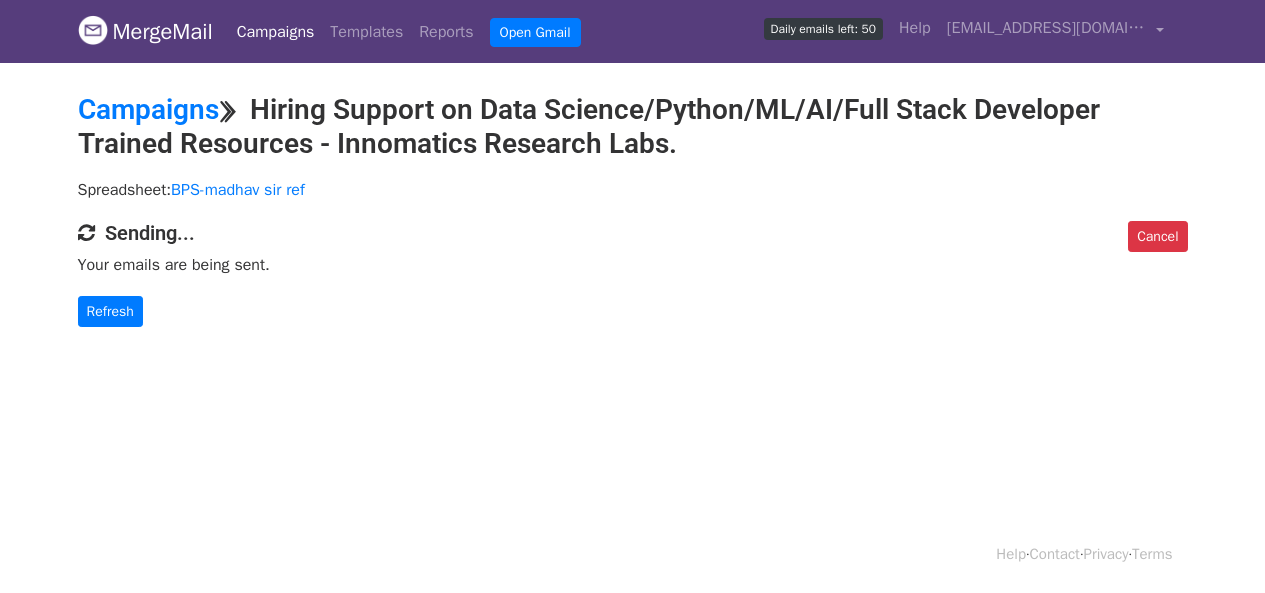 scroll, scrollTop: 0, scrollLeft: 0, axis: both 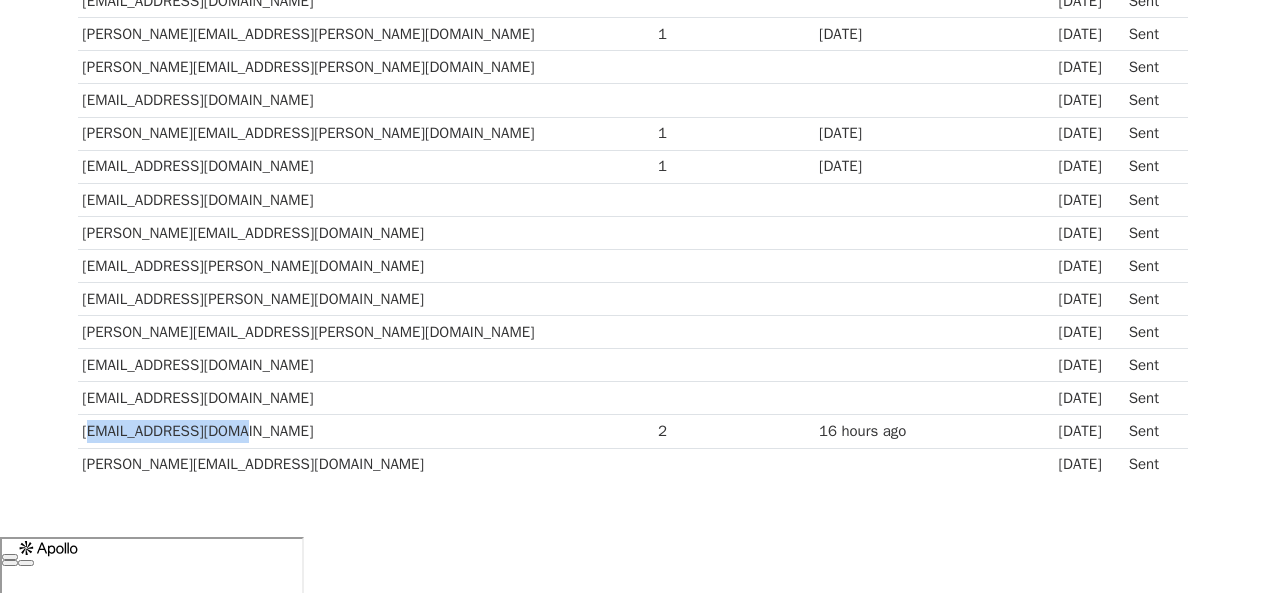 drag, startPoint x: 235, startPoint y: 425, endPoint x: 83, endPoint y: 435, distance: 152.3286 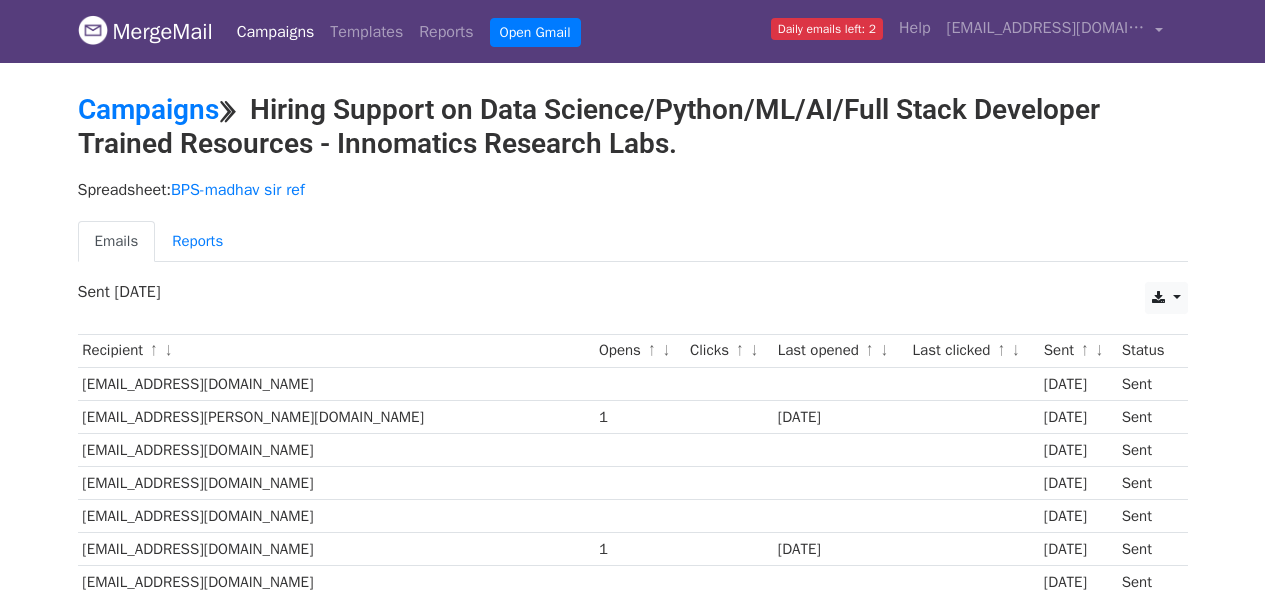 scroll, scrollTop: 0, scrollLeft: 0, axis: both 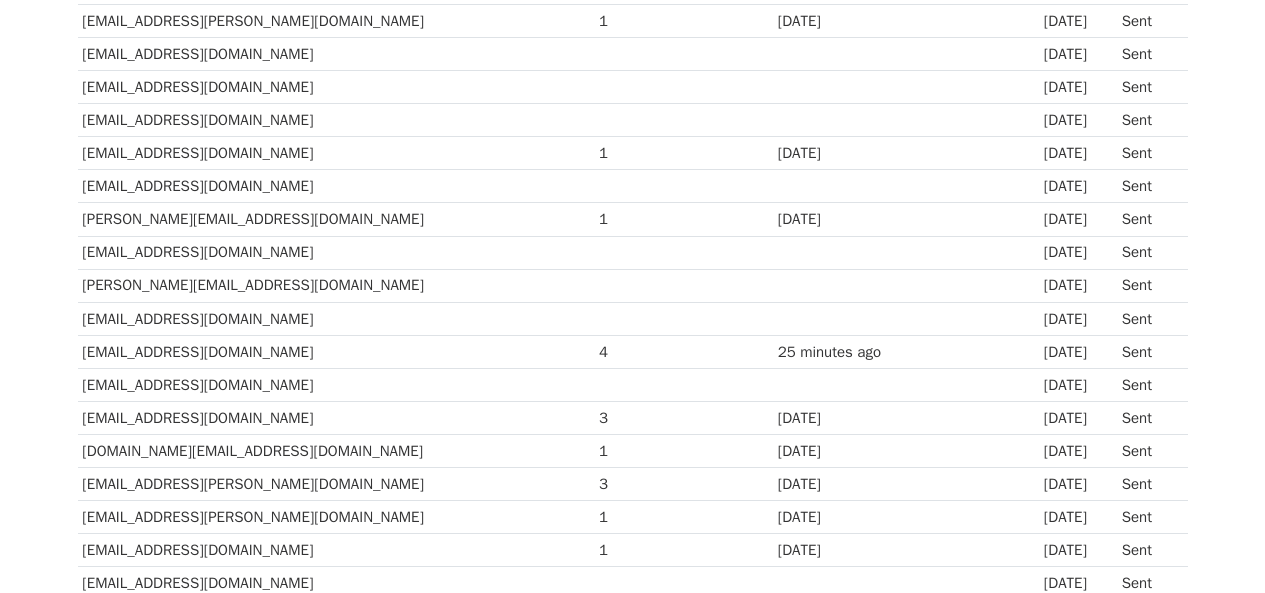 click at bounding box center [639, 384] 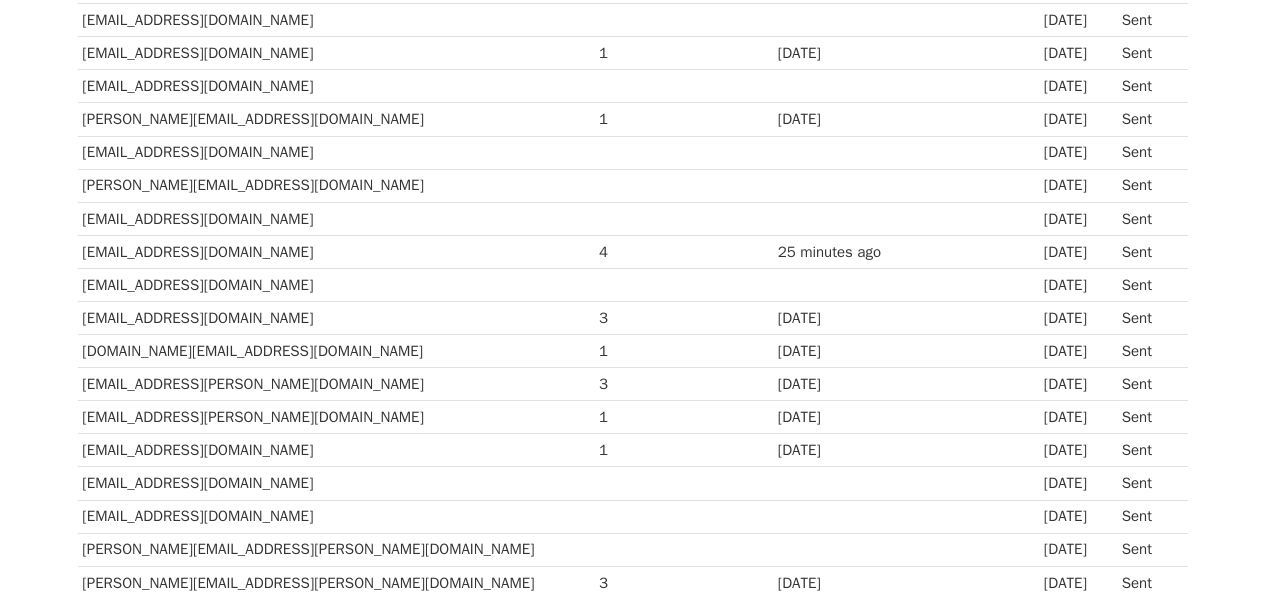 scroll, scrollTop: 498, scrollLeft: 0, axis: vertical 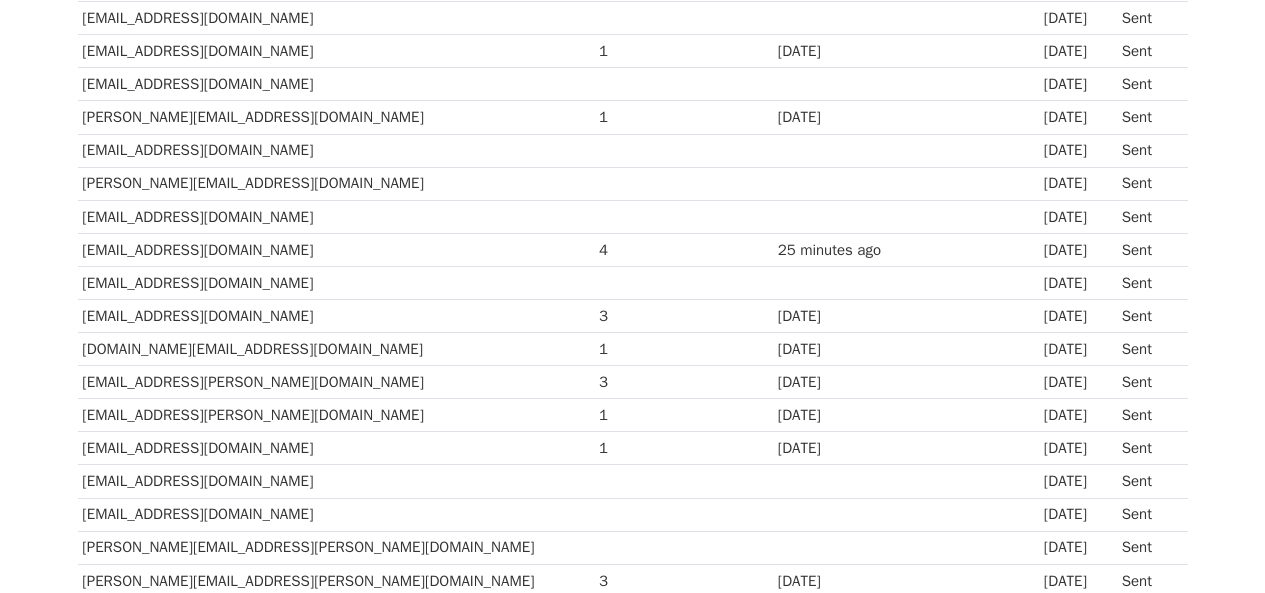 click at bounding box center [639, 150] 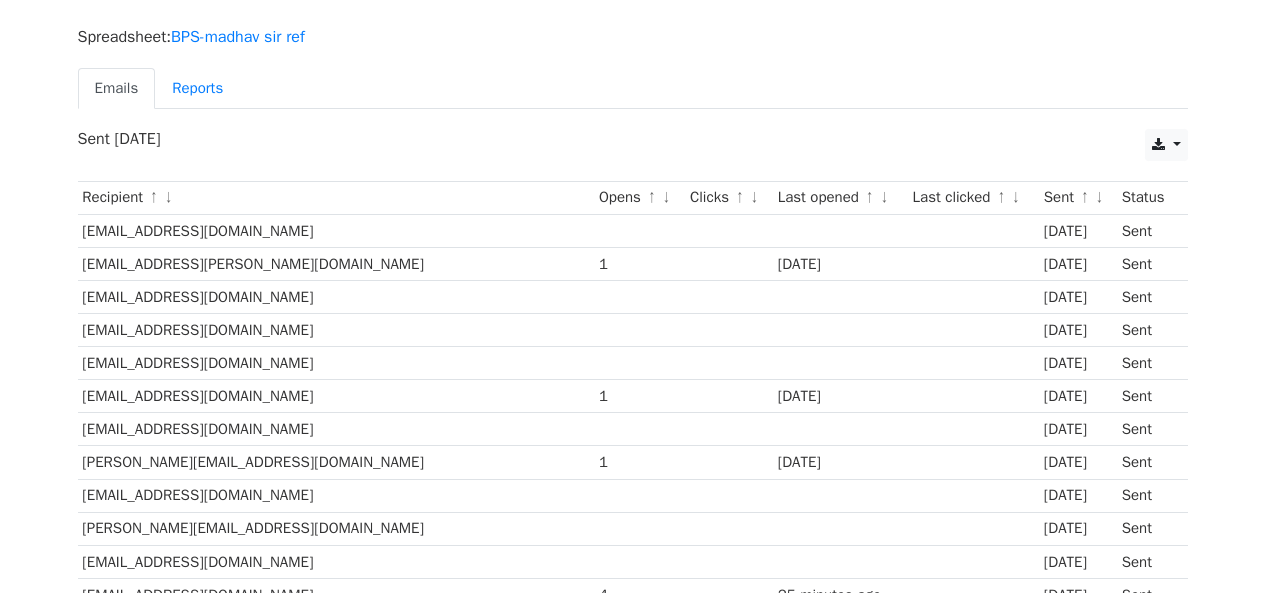 scroll, scrollTop: 155, scrollLeft: 0, axis: vertical 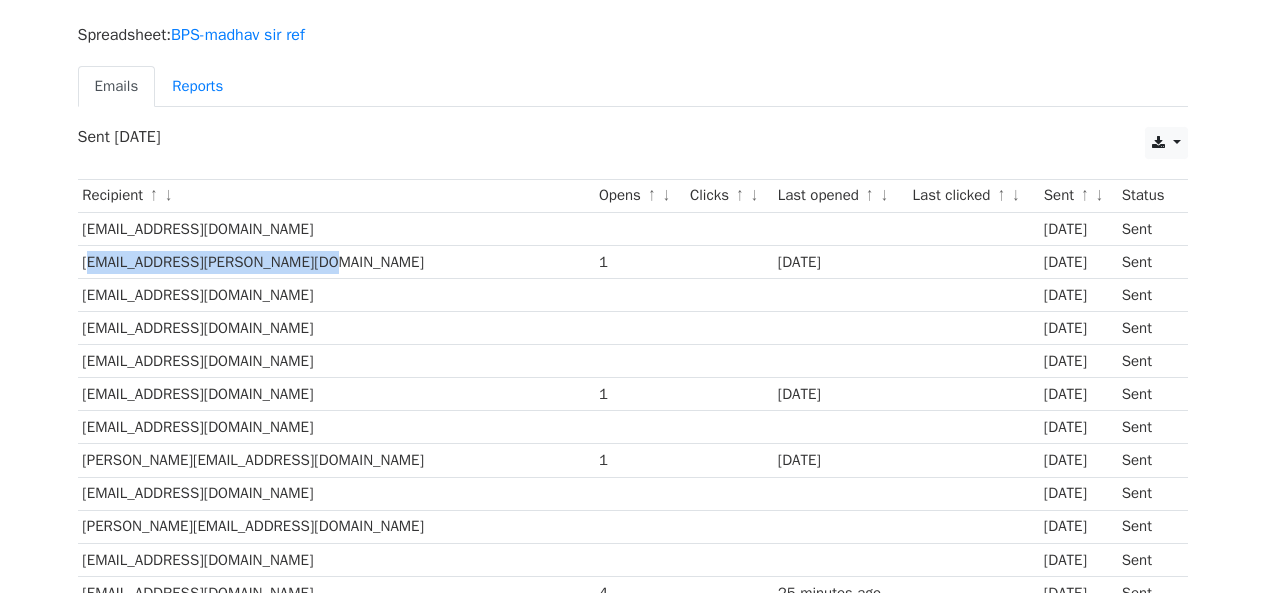 drag, startPoint x: 311, startPoint y: 259, endPoint x: 81, endPoint y: 256, distance: 230.01956 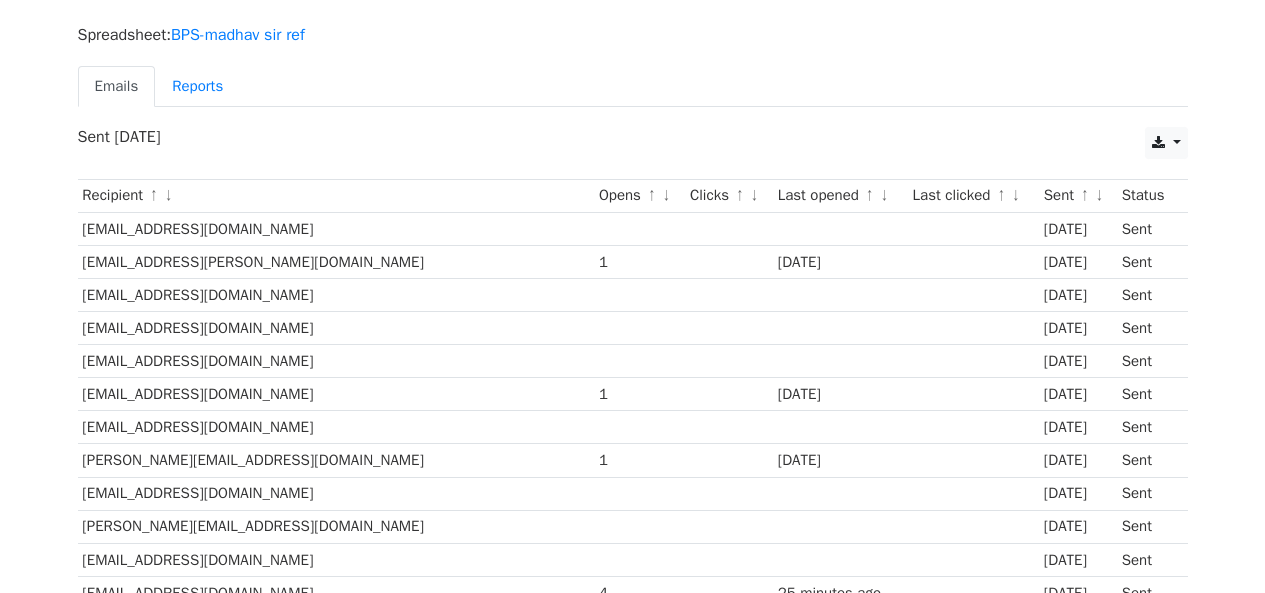 click on "mabunnisa115@gmail.com" at bounding box center [336, 394] 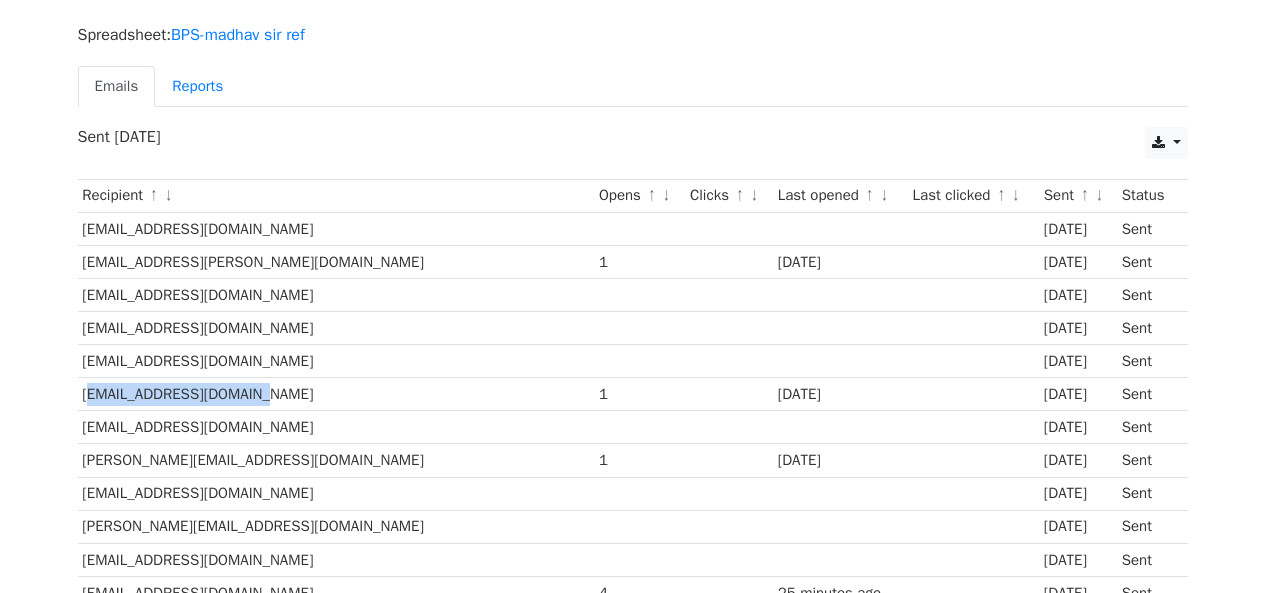 drag, startPoint x: 261, startPoint y: 392, endPoint x: 81, endPoint y: 392, distance: 180 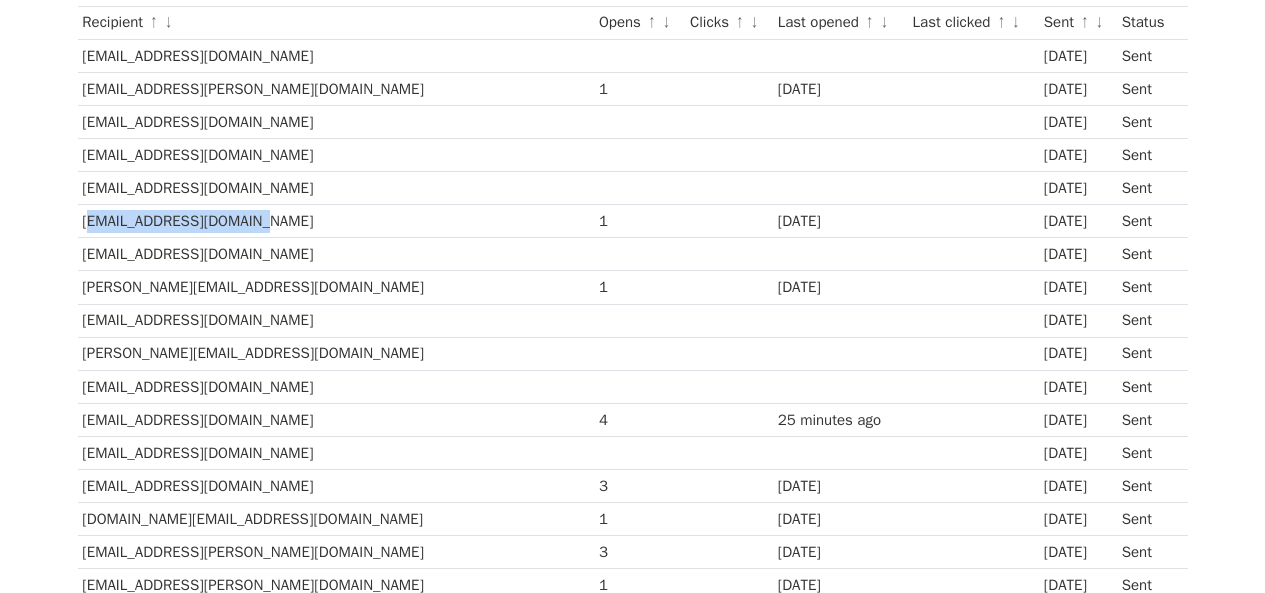 scroll, scrollTop: 326, scrollLeft: 0, axis: vertical 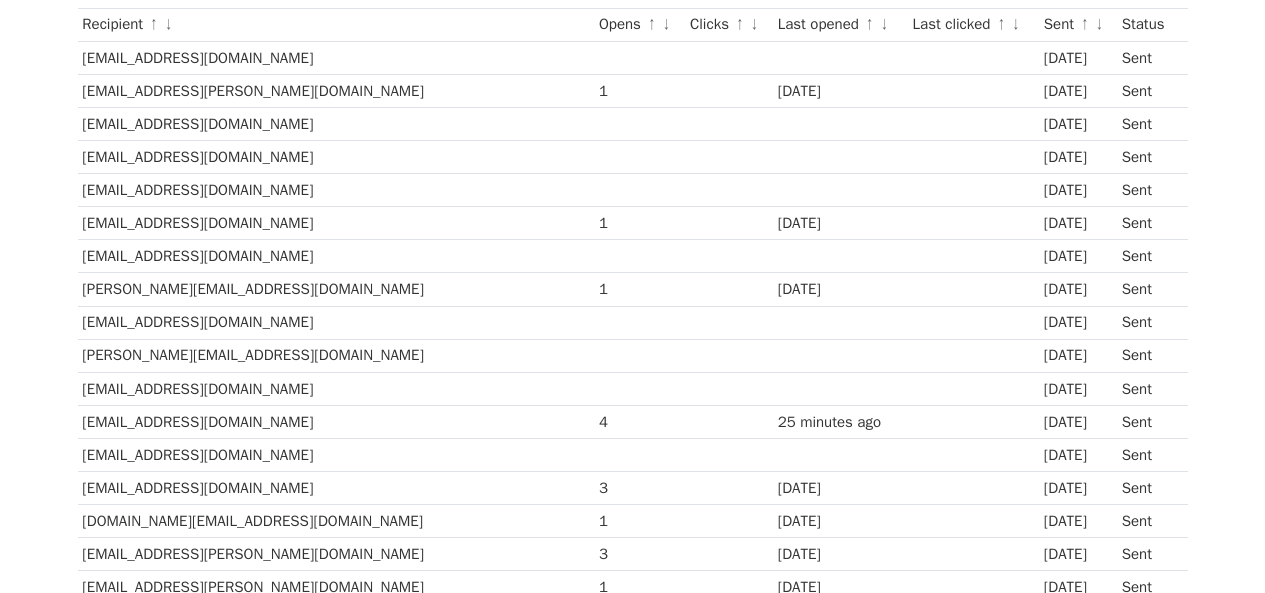 click on "Nandakumar.a@larsentoubro.com" at bounding box center [336, 289] 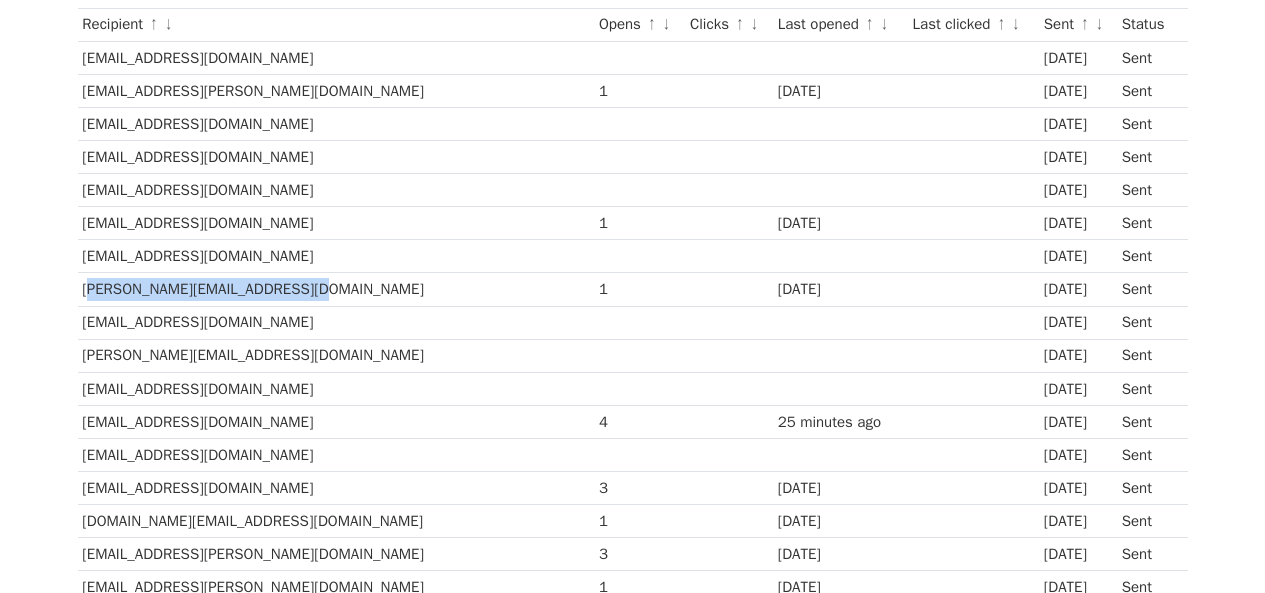 drag, startPoint x: 305, startPoint y: 285, endPoint x: 80, endPoint y: 287, distance: 225.0089 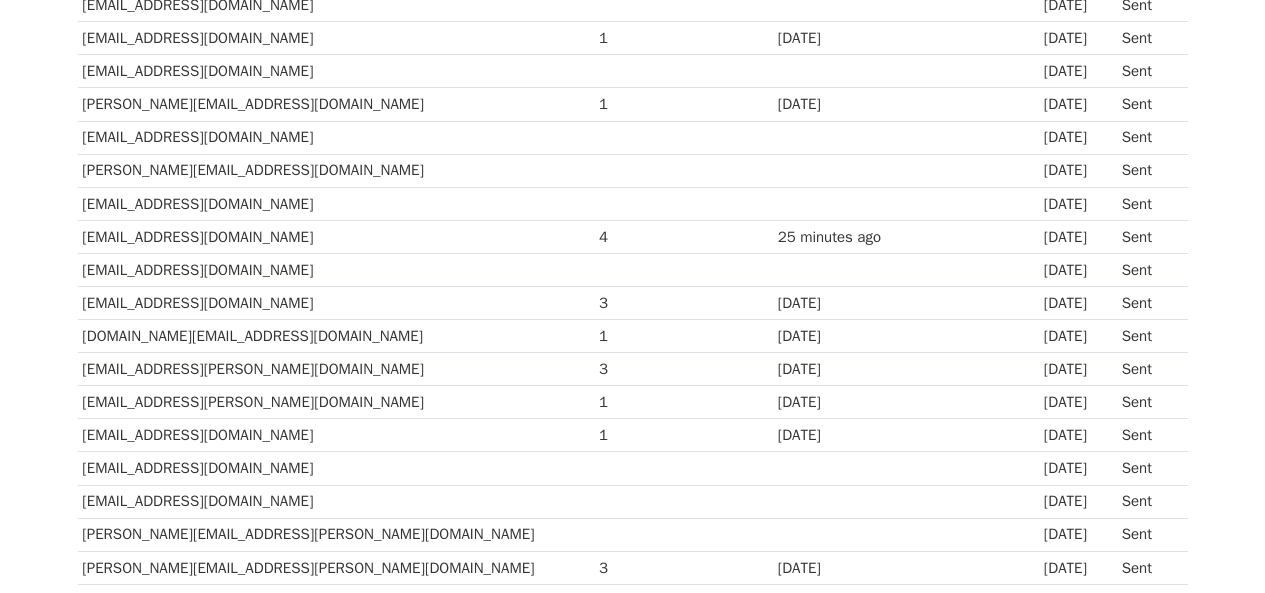 scroll, scrollTop: 513, scrollLeft: 0, axis: vertical 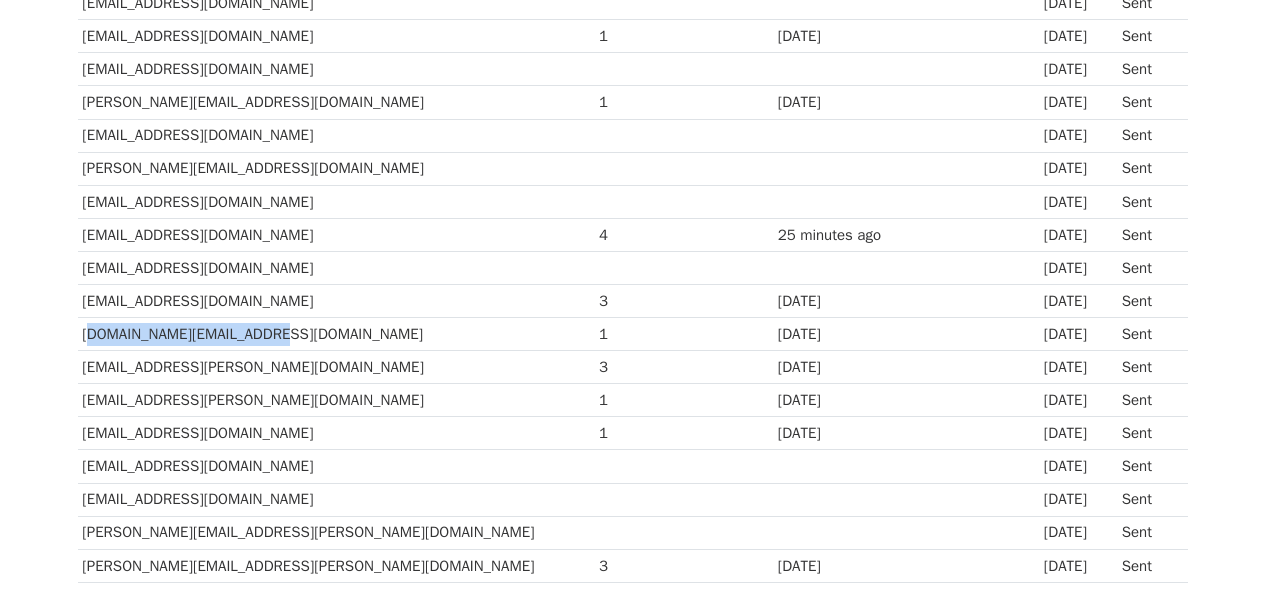 drag, startPoint x: 243, startPoint y: 335, endPoint x: 84, endPoint y: 339, distance: 159.05031 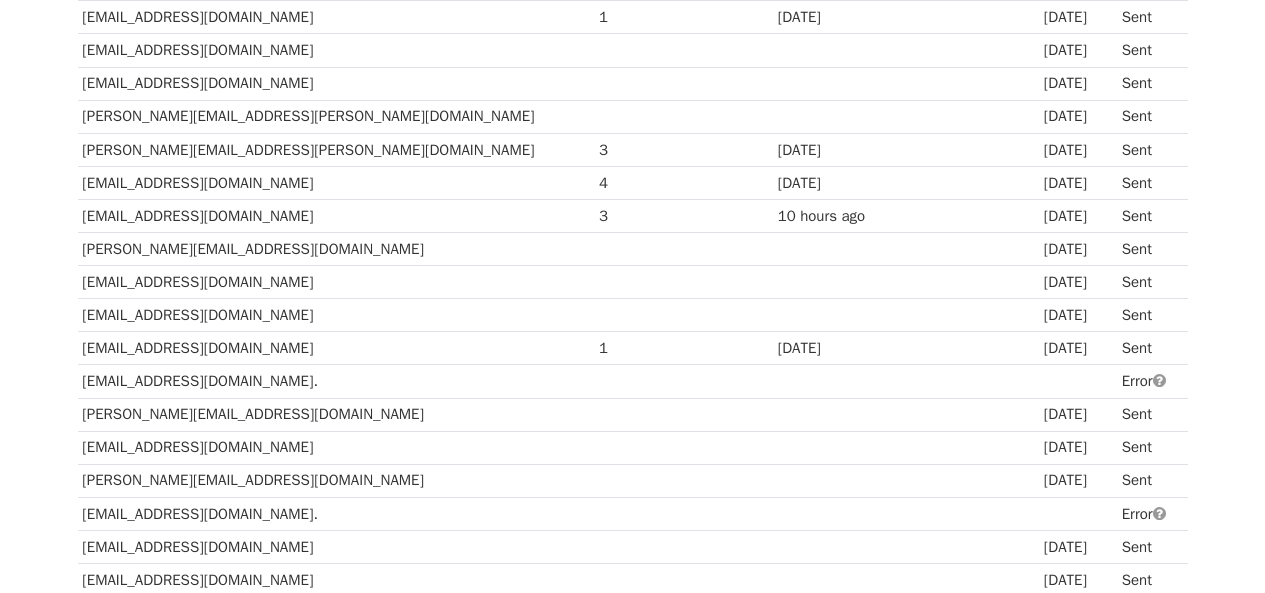 scroll, scrollTop: 918, scrollLeft: 0, axis: vertical 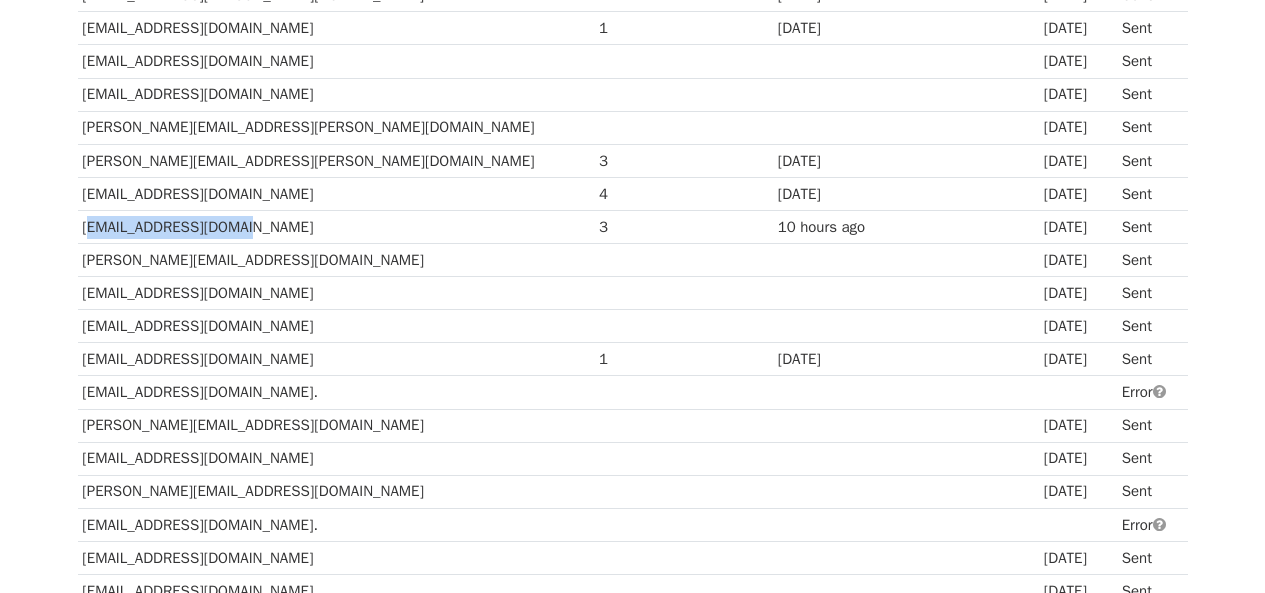 drag, startPoint x: 233, startPoint y: 223, endPoint x: 83, endPoint y: 225, distance: 150.01334 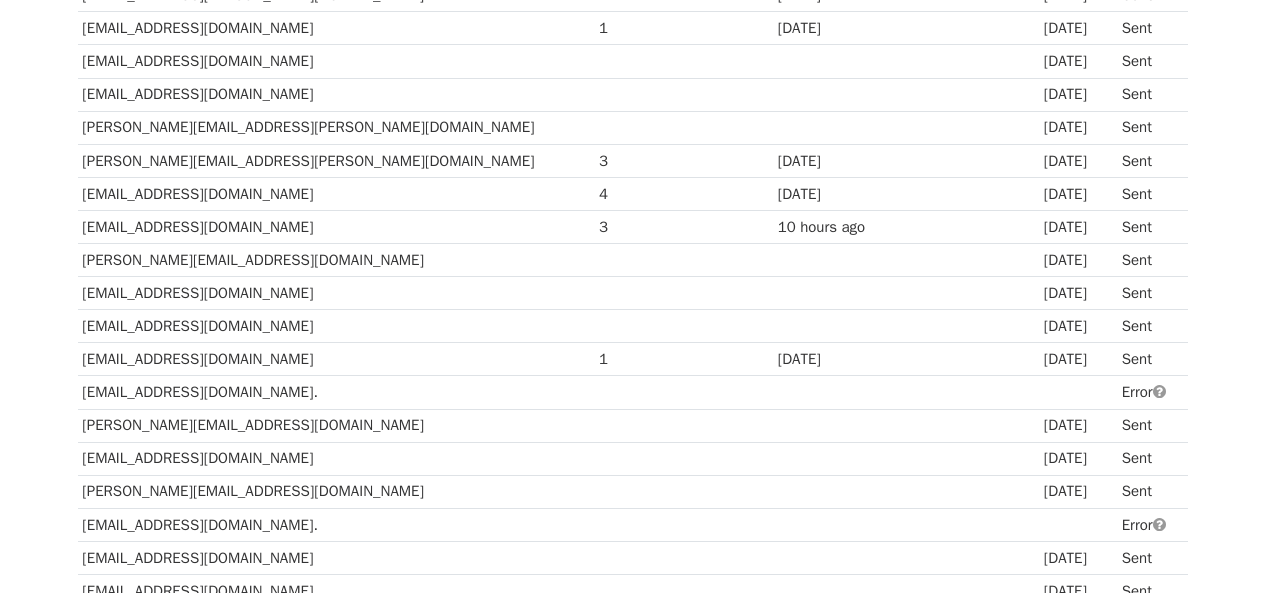 click at bounding box center (639, 260) 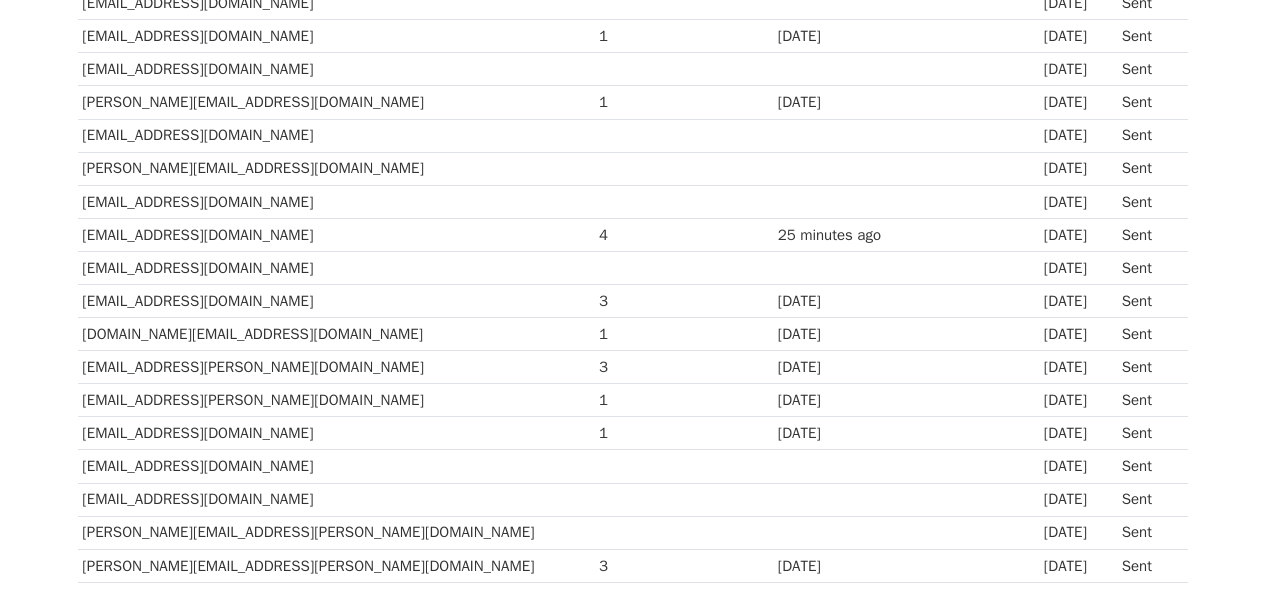 scroll, scrollTop: 505, scrollLeft: 0, axis: vertical 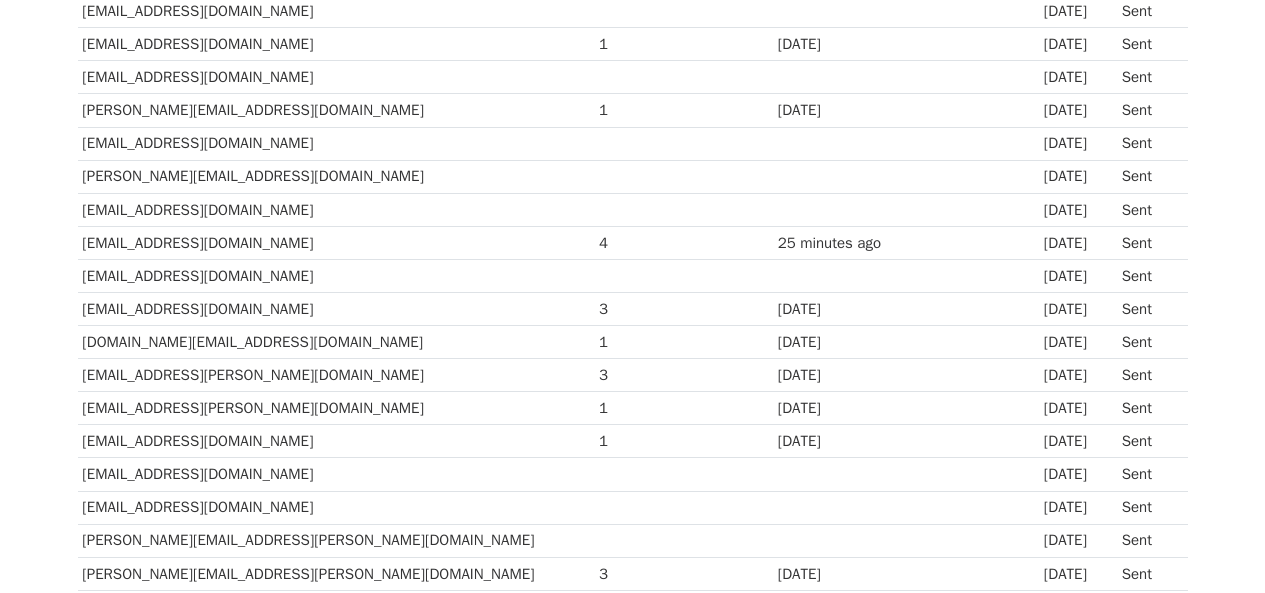 drag, startPoint x: 317, startPoint y: 240, endPoint x: 82, endPoint y: 244, distance: 235.03404 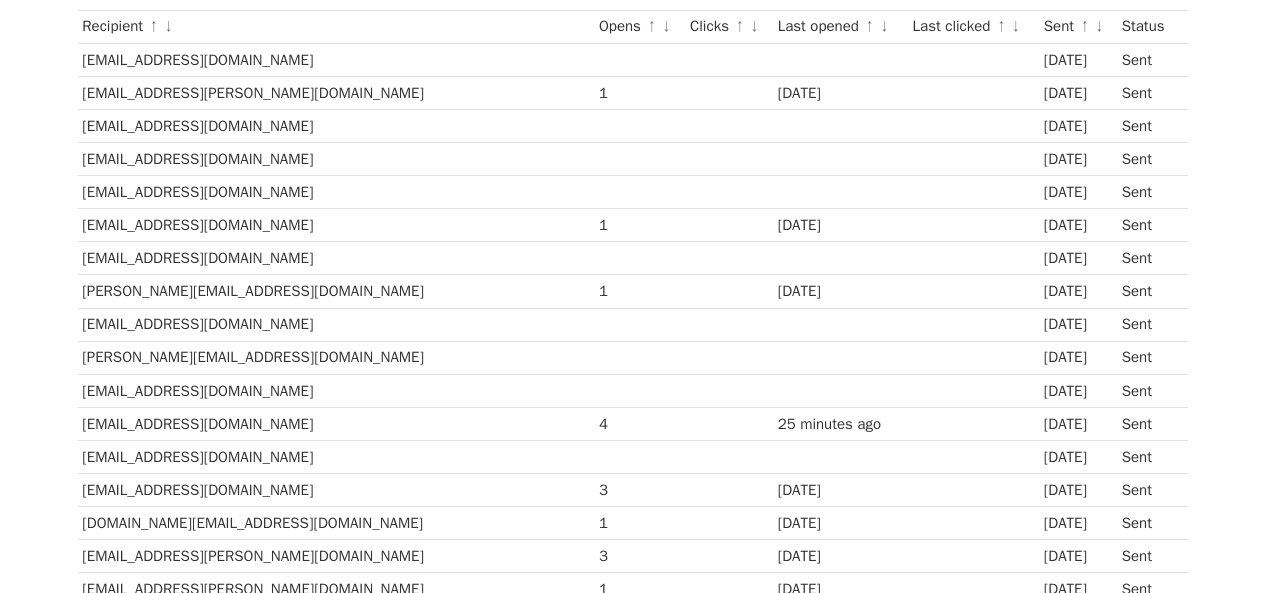 scroll, scrollTop: 342, scrollLeft: 0, axis: vertical 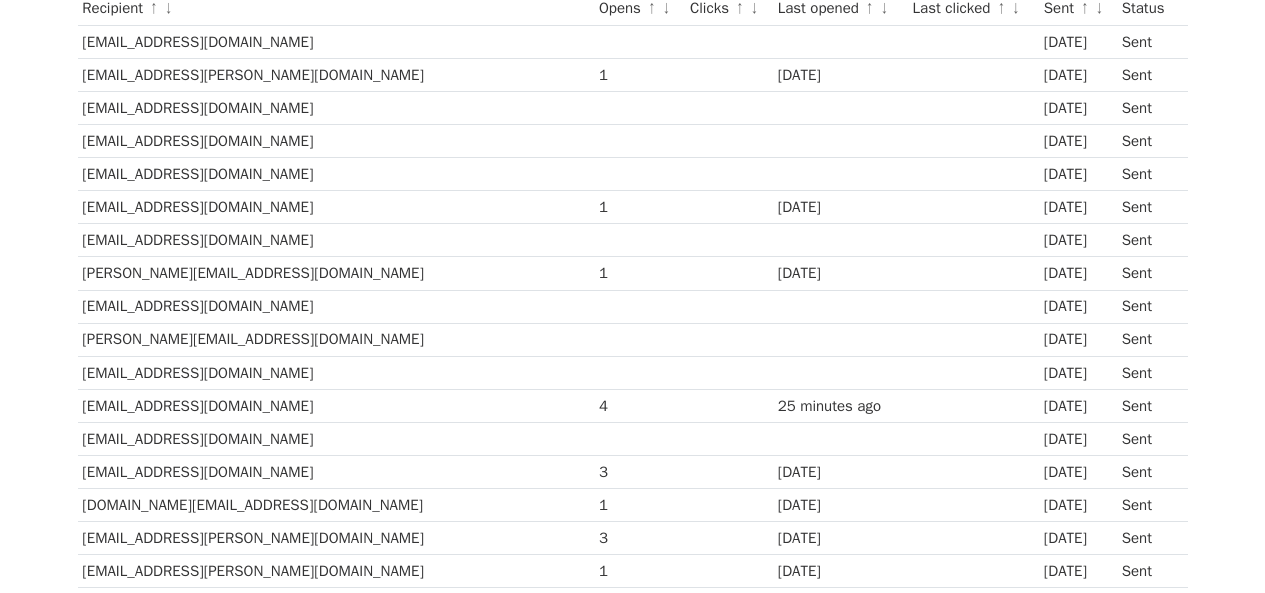 drag, startPoint x: 318, startPoint y: 404, endPoint x: 87, endPoint y: 405, distance: 231.00217 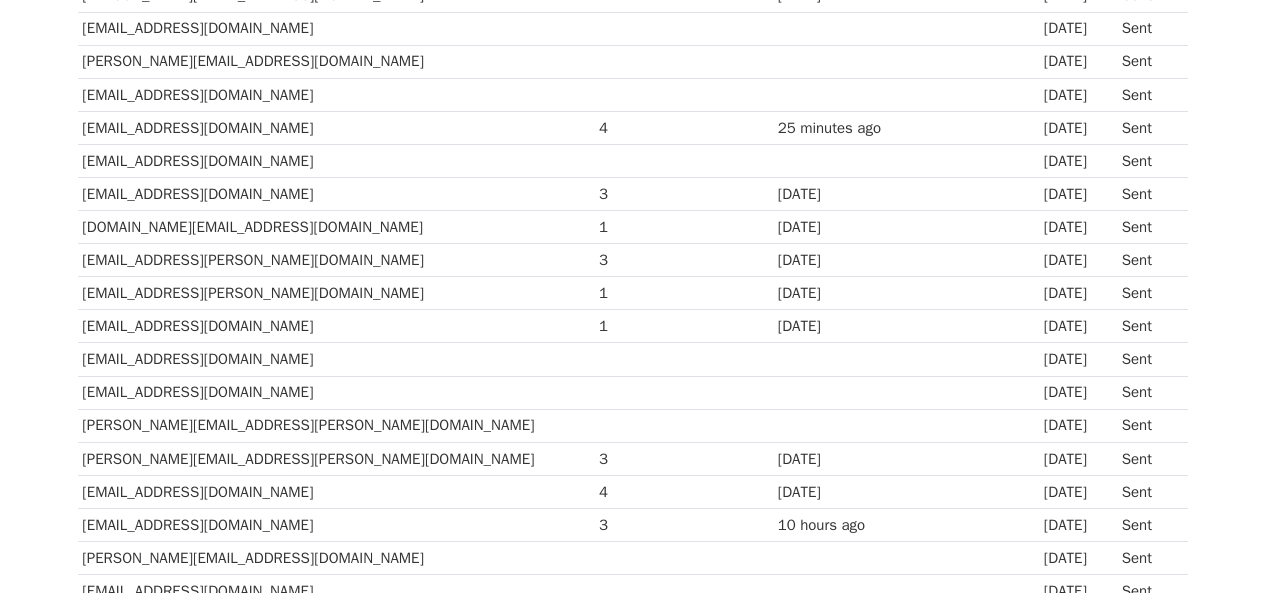 scroll, scrollTop: 622, scrollLeft: 0, axis: vertical 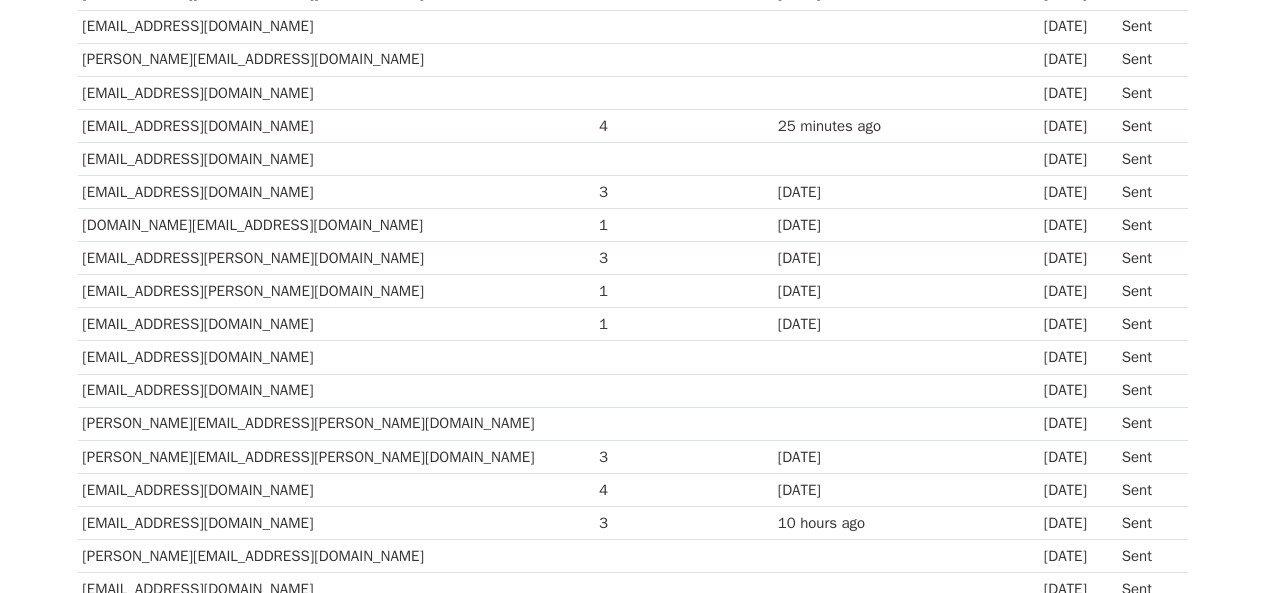 click on "Sent" at bounding box center [1147, 125] 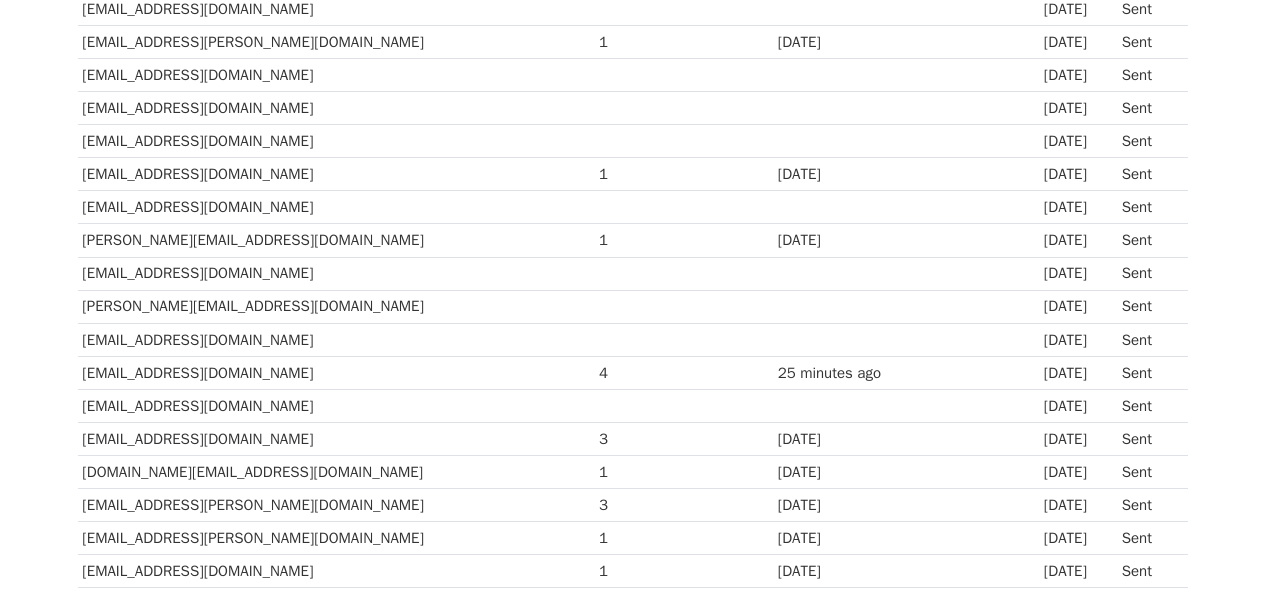 scroll, scrollTop: 389, scrollLeft: 0, axis: vertical 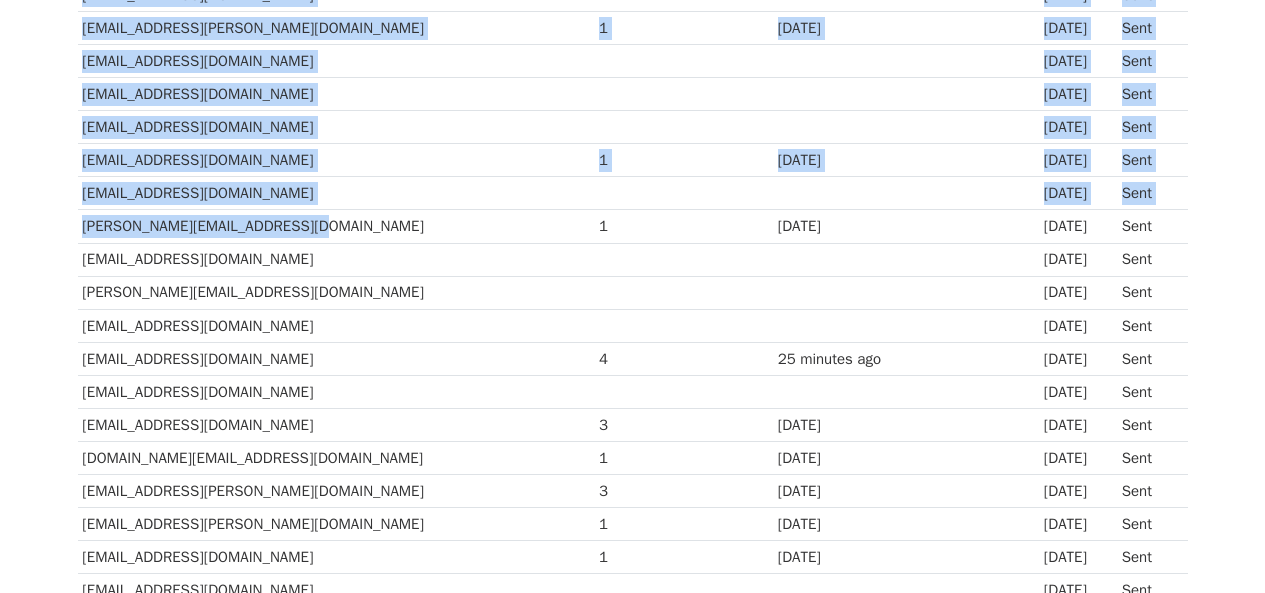 drag, startPoint x: 75, startPoint y: 220, endPoint x: 303, endPoint y: 223, distance: 228.01973 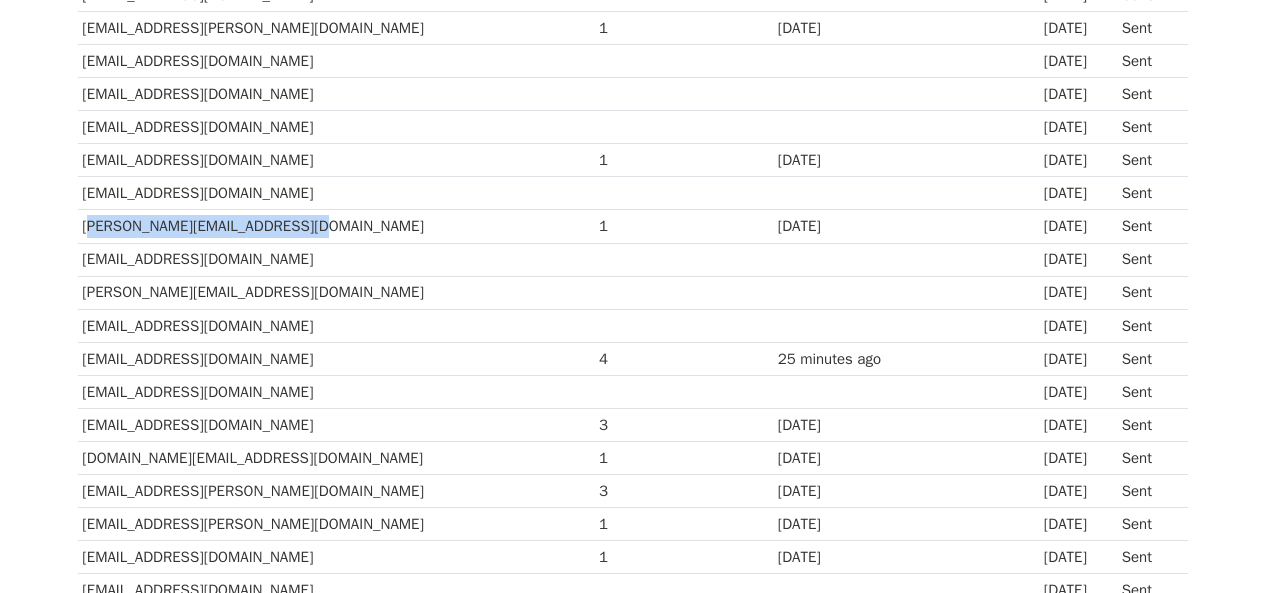 drag, startPoint x: 312, startPoint y: 222, endPoint x: 97, endPoint y: 230, distance: 215.14879 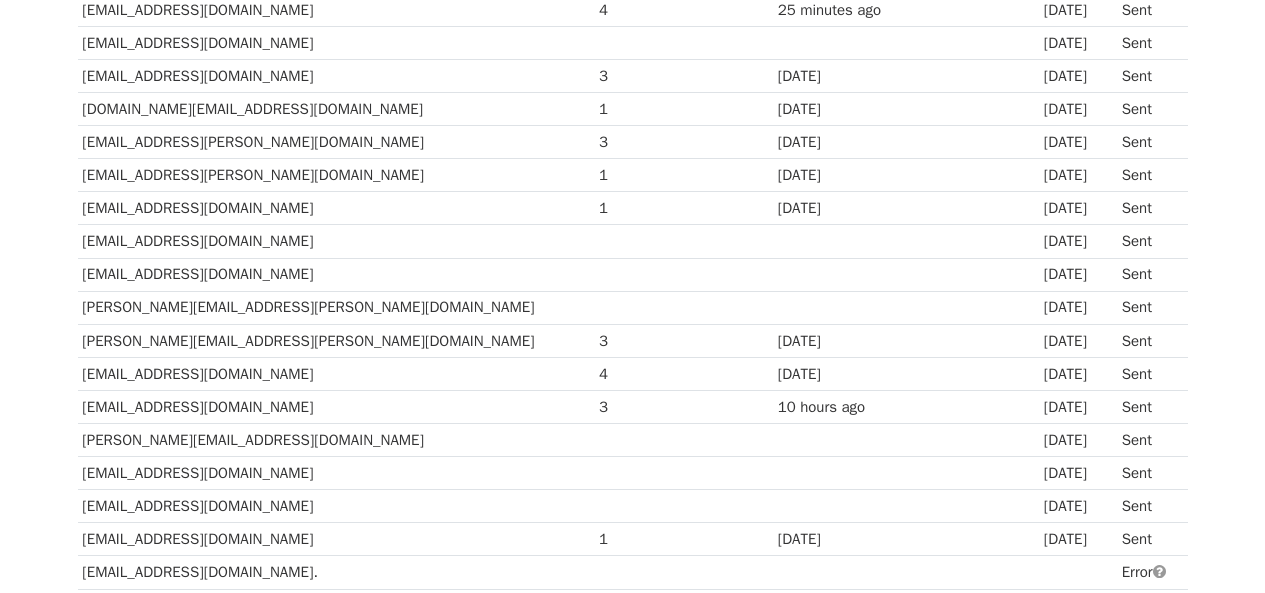 scroll, scrollTop: 731, scrollLeft: 0, axis: vertical 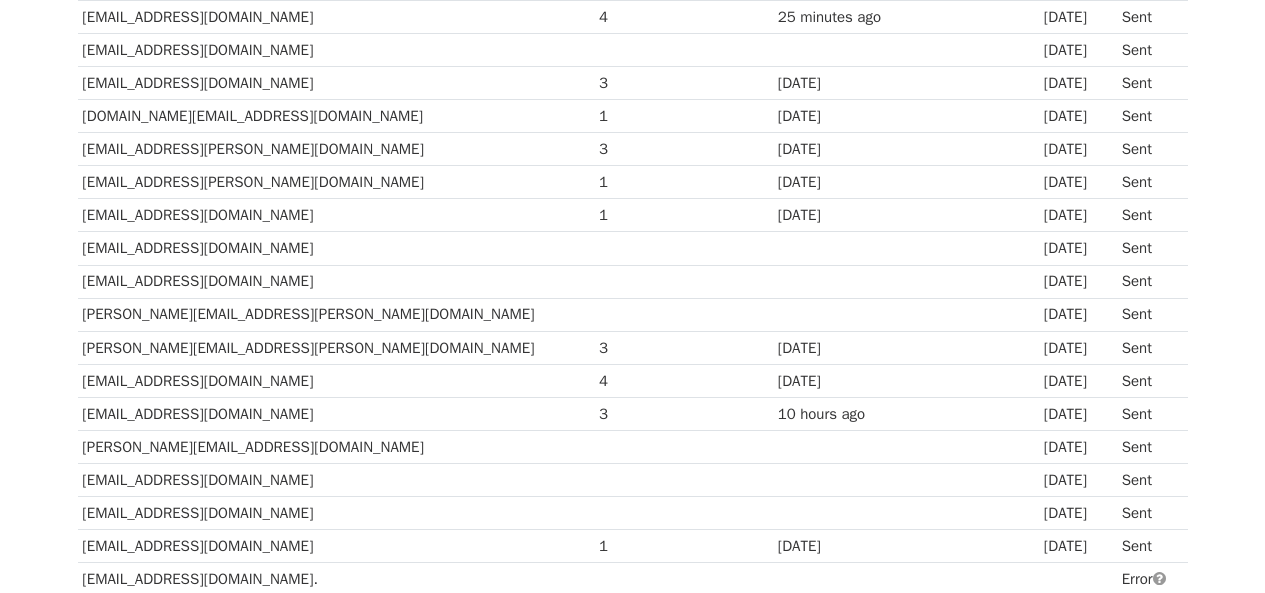 click on "4" at bounding box center [639, 381] 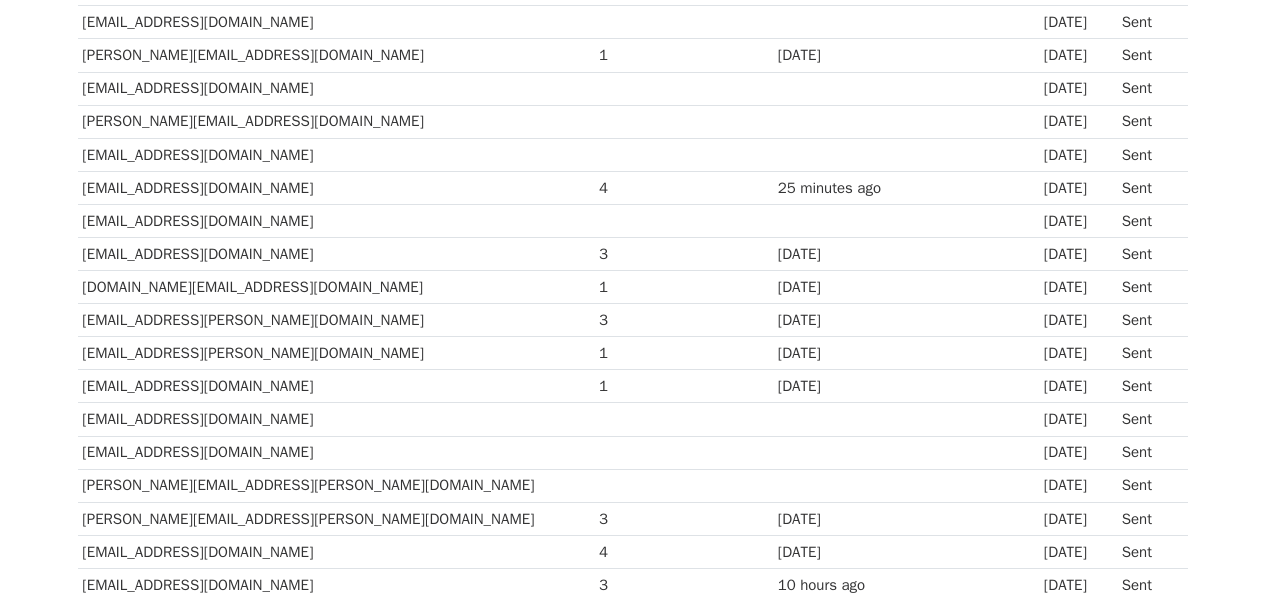 click on "25 minutes ago" at bounding box center [840, 188] 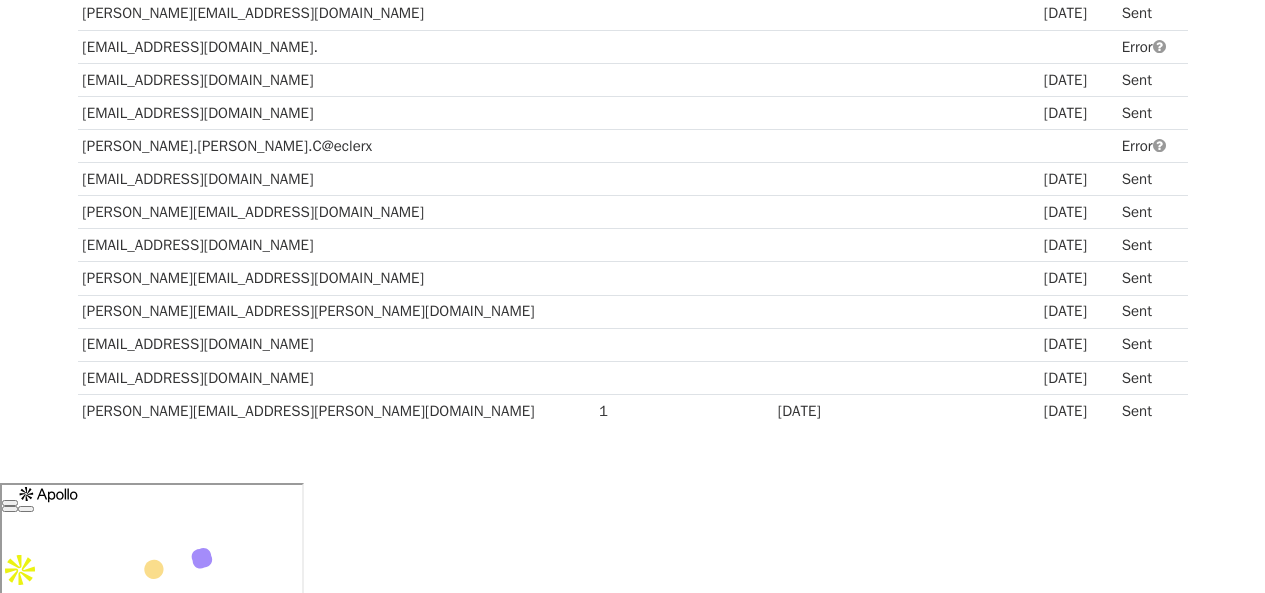 scroll, scrollTop: 1407, scrollLeft: 0, axis: vertical 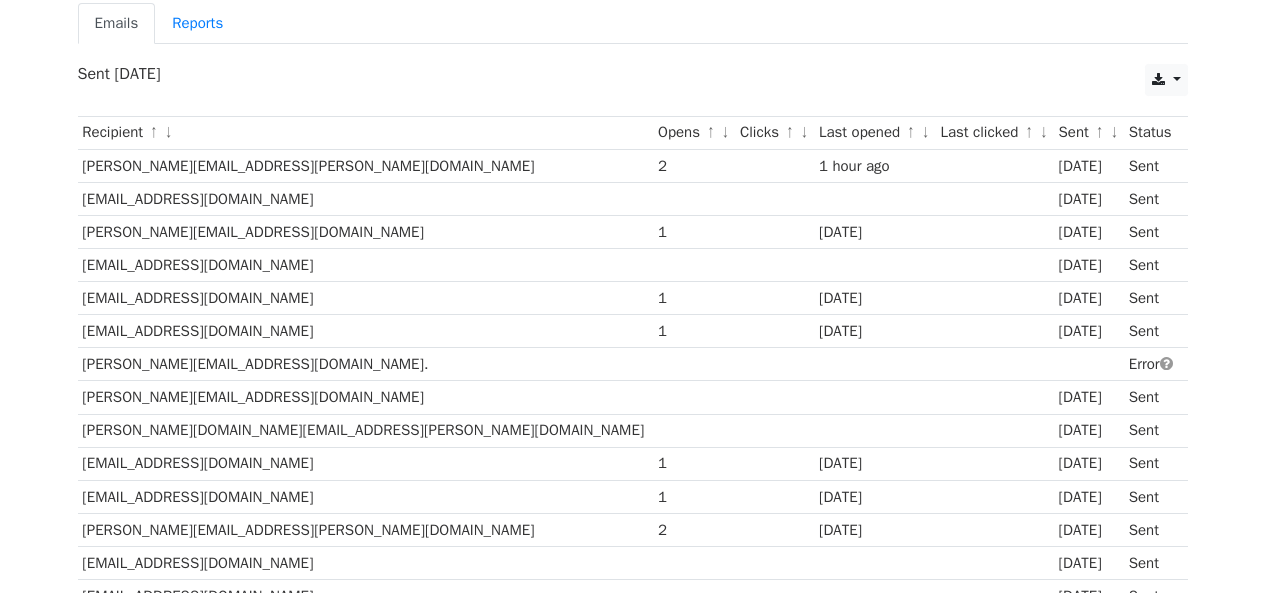 drag, startPoint x: 393, startPoint y: 295, endPoint x: 84, endPoint y: 293, distance: 309.00647 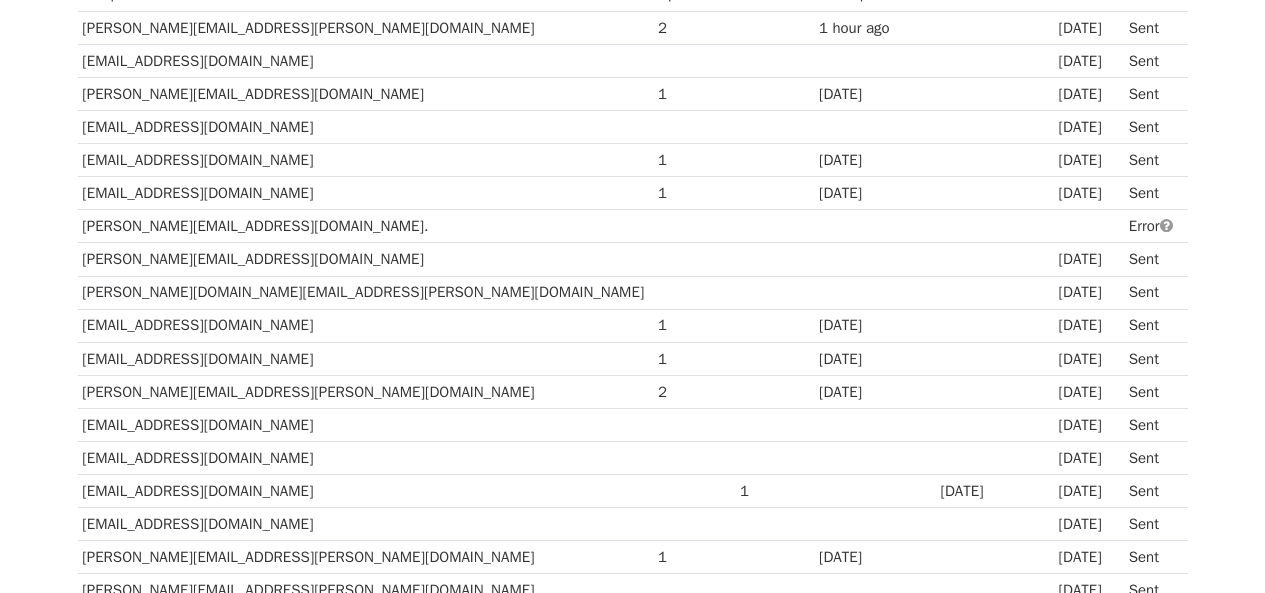 scroll, scrollTop: 358, scrollLeft: 0, axis: vertical 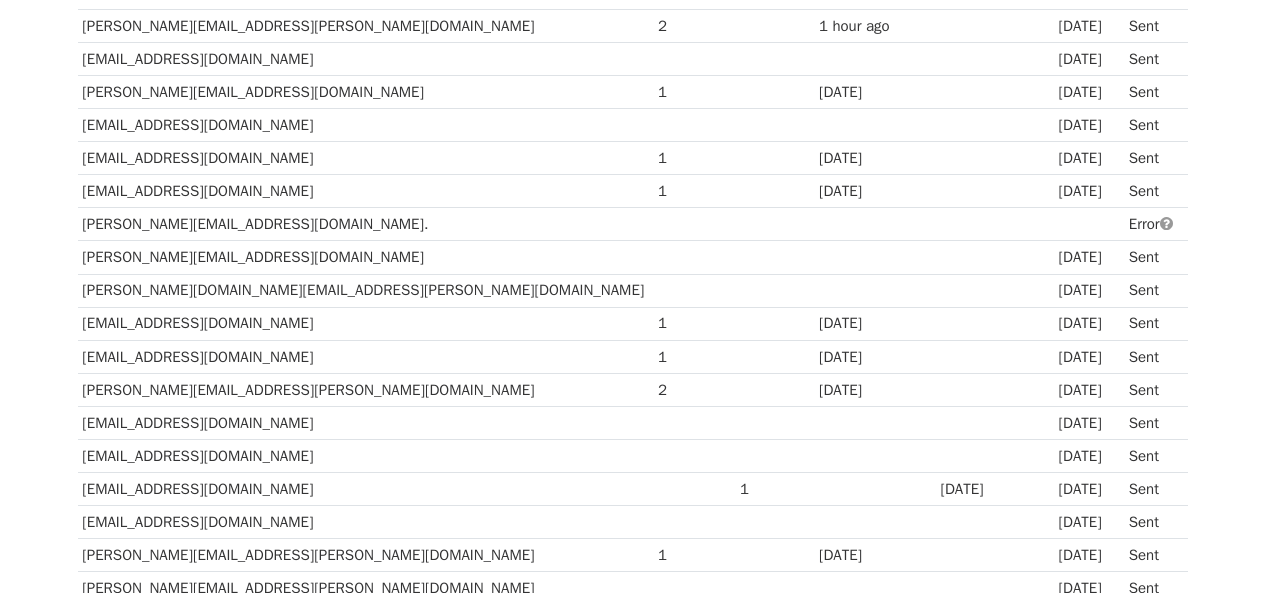 drag, startPoint x: 323, startPoint y: 324, endPoint x: 84, endPoint y: 322, distance: 239.00836 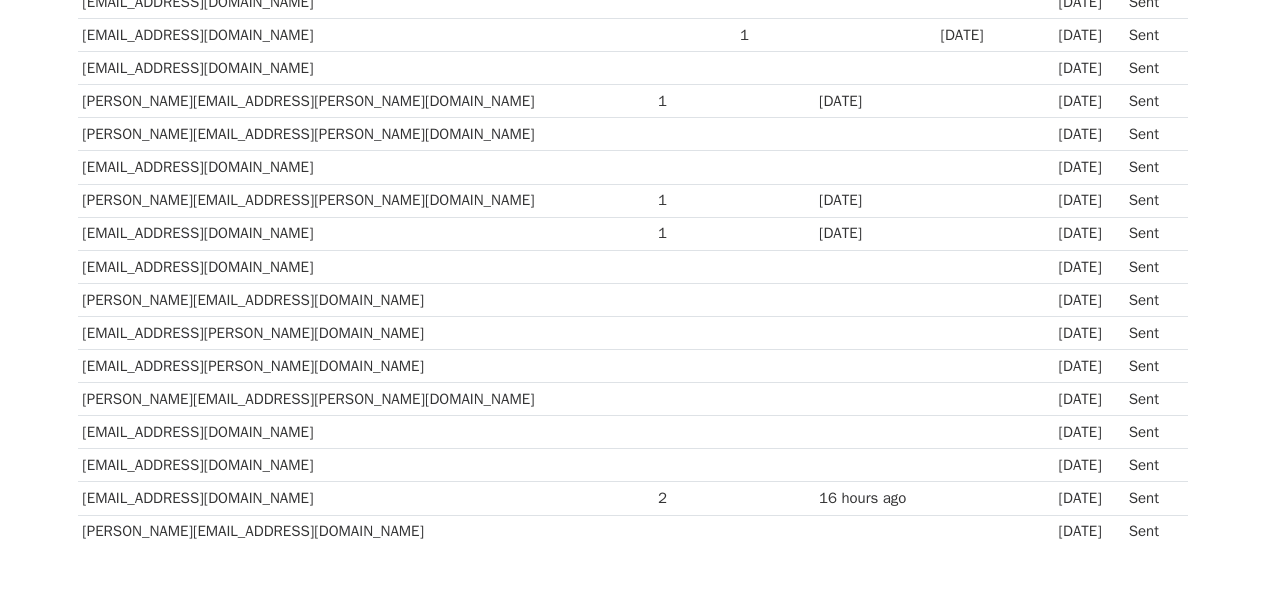 scroll, scrollTop: 811, scrollLeft: 0, axis: vertical 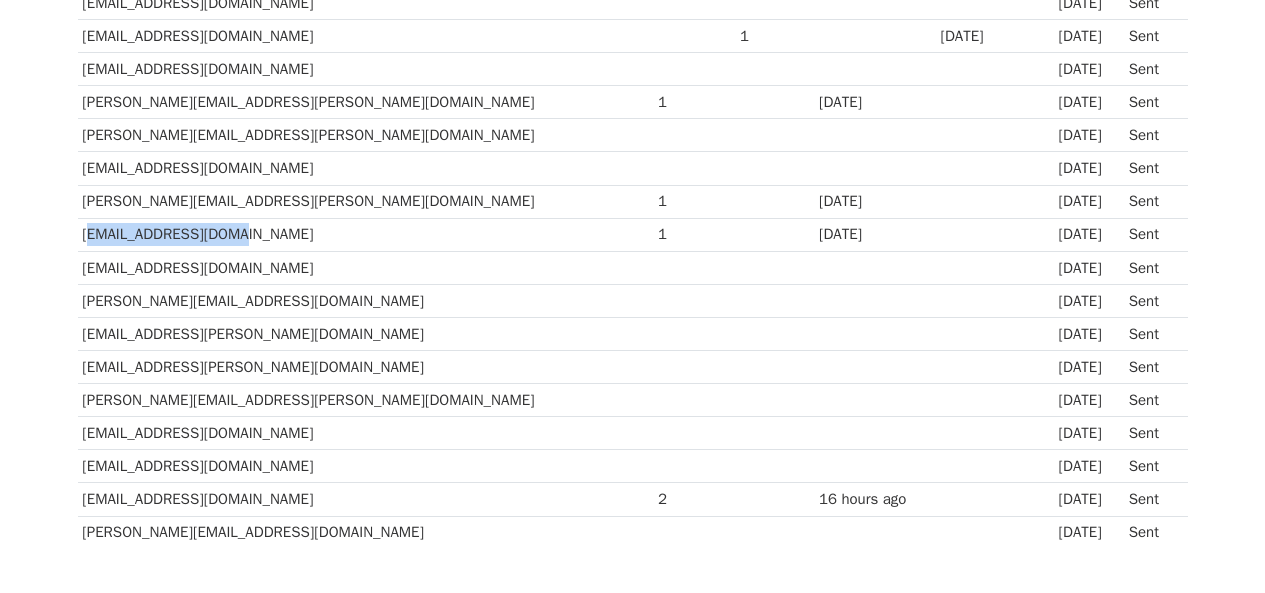 drag, startPoint x: 235, startPoint y: 236, endPoint x: 79, endPoint y: 235, distance: 156.0032 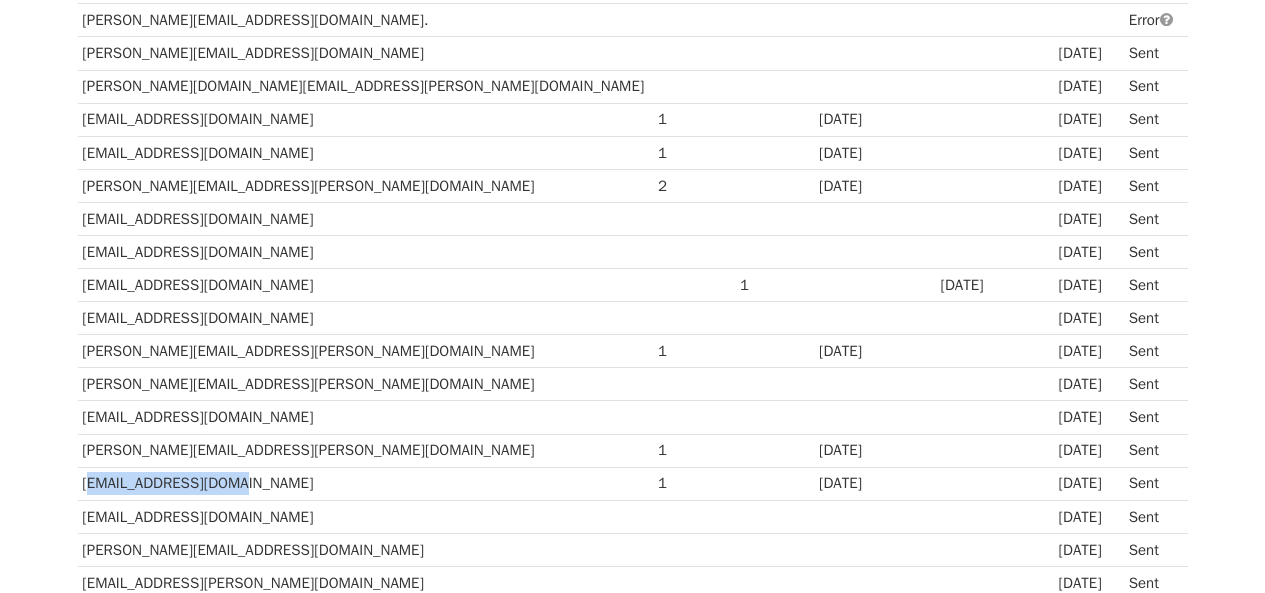 scroll, scrollTop: 554, scrollLeft: 0, axis: vertical 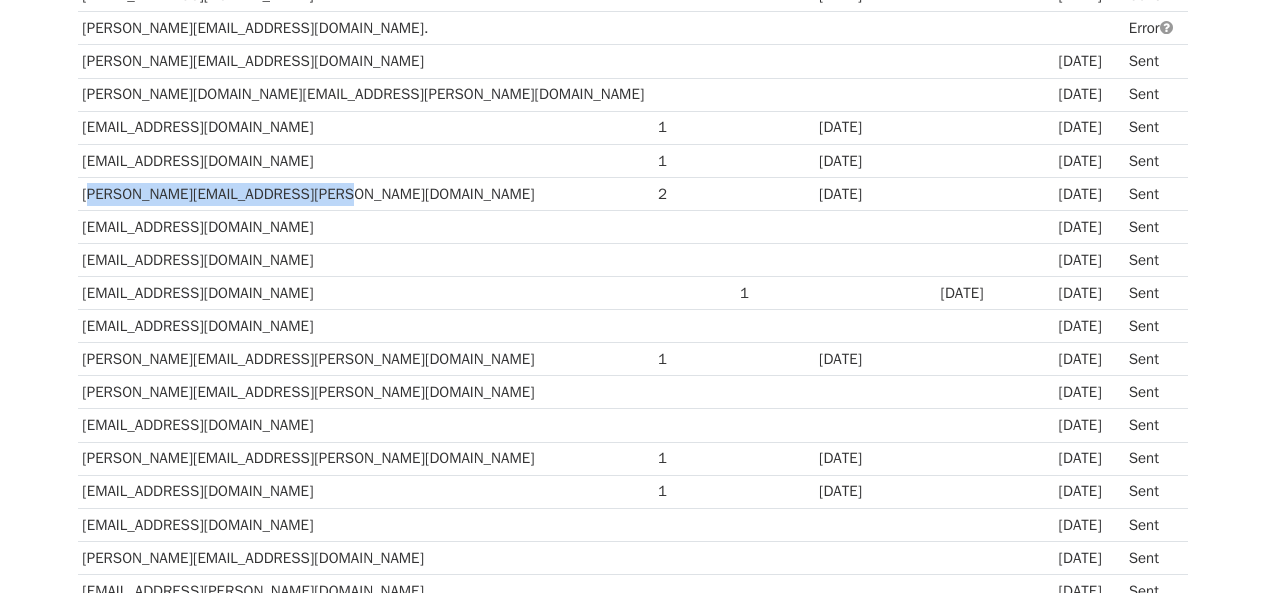 drag, startPoint x: 335, startPoint y: 194, endPoint x: 82, endPoint y: 200, distance: 253.07114 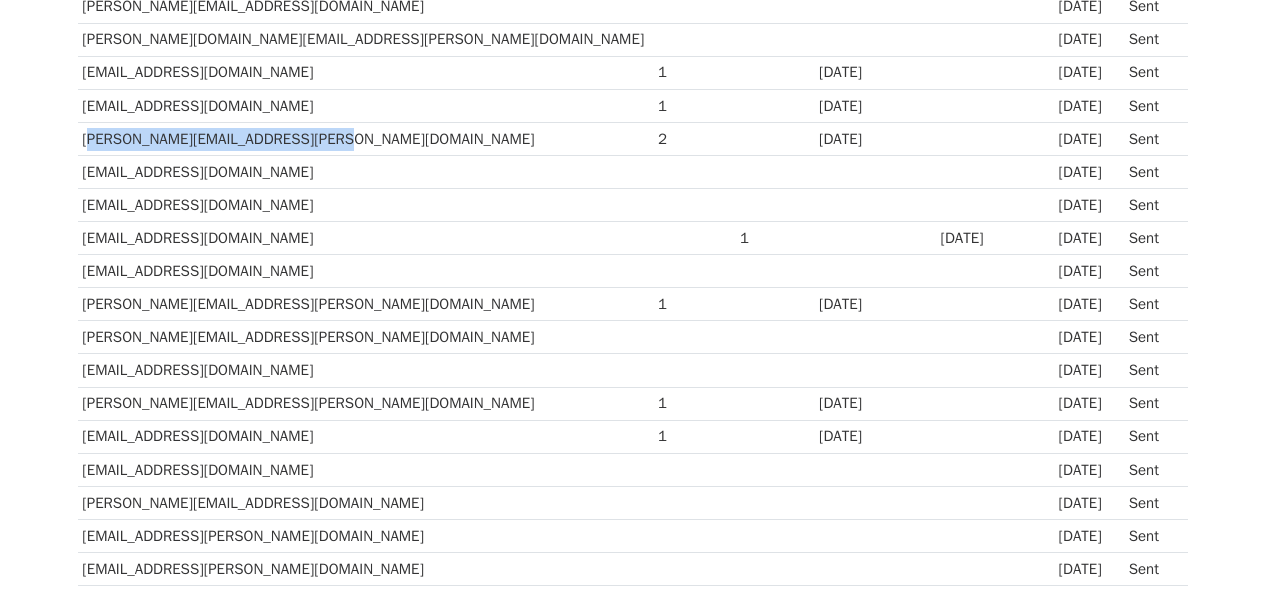 scroll, scrollTop: 601, scrollLeft: 0, axis: vertical 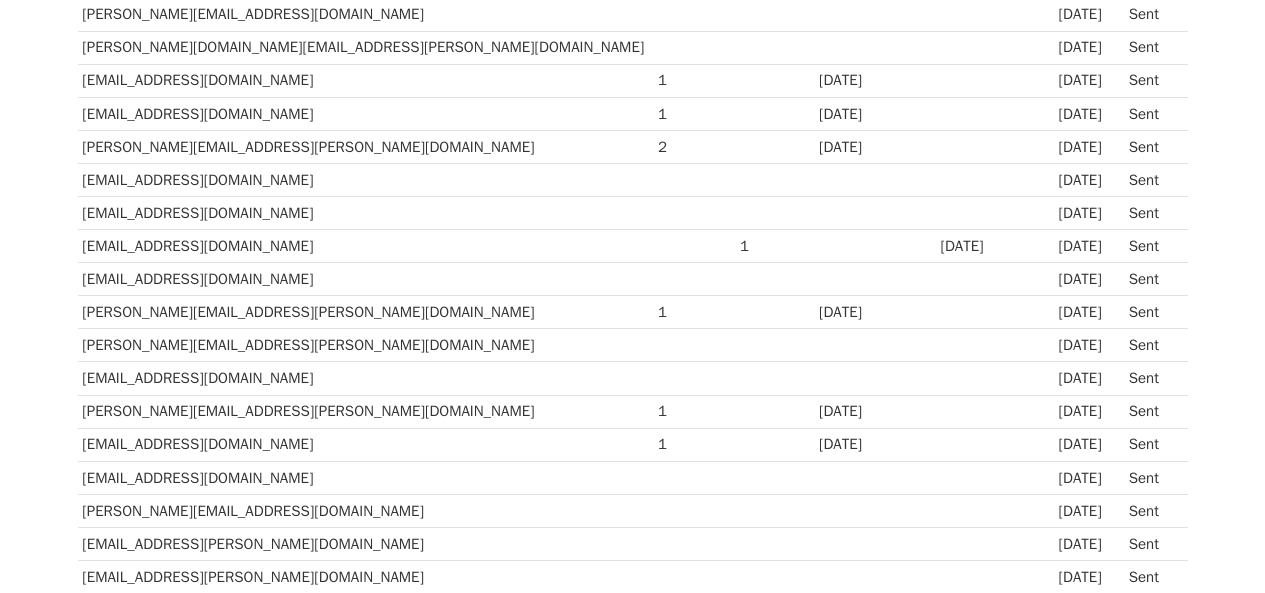 click on "sachin.nagare@smfgindia.com" at bounding box center (366, 113) 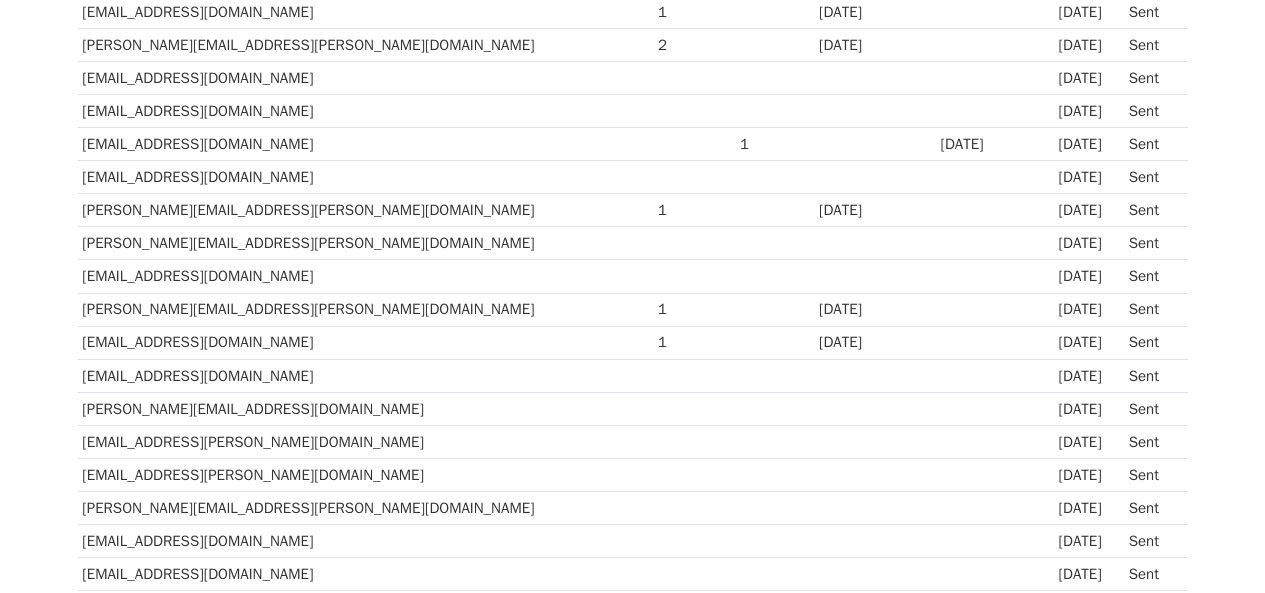 scroll, scrollTop: 702, scrollLeft: 0, axis: vertical 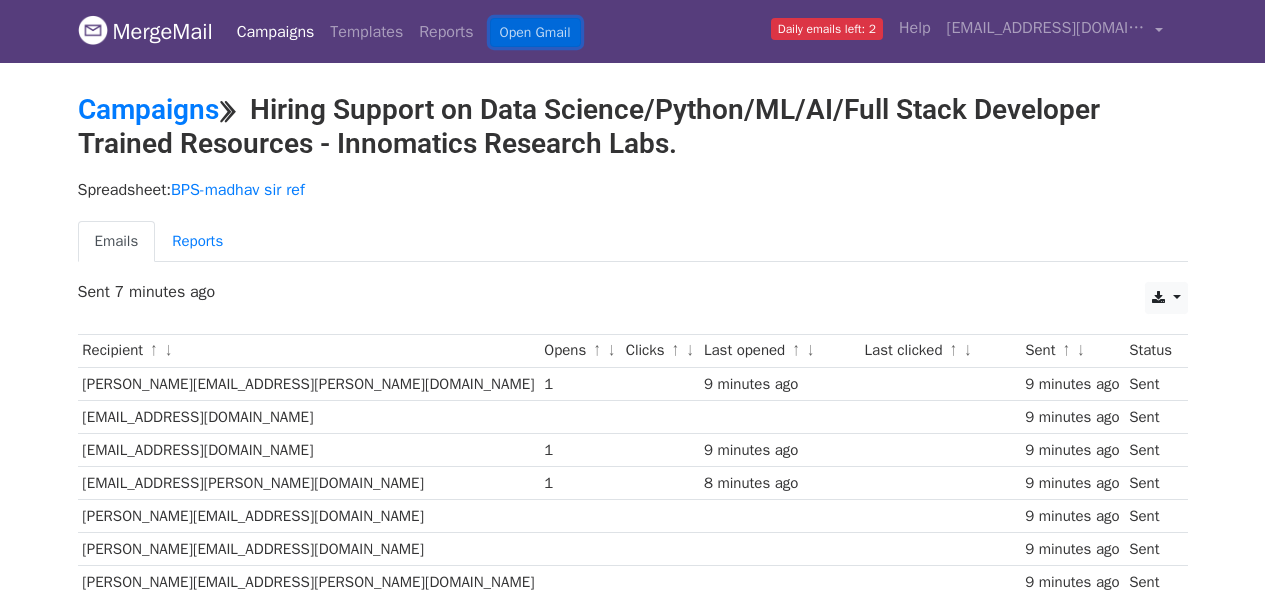 click on "Open Gmail" at bounding box center (535, 32) 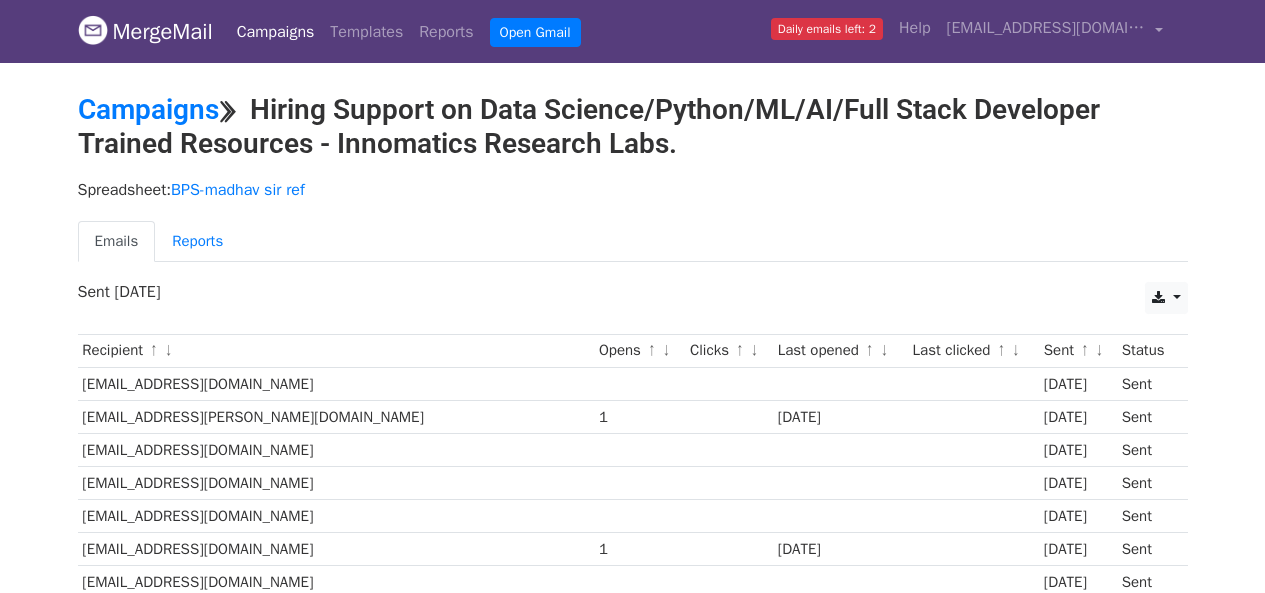 scroll, scrollTop: 0, scrollLeft: 0, axis: both 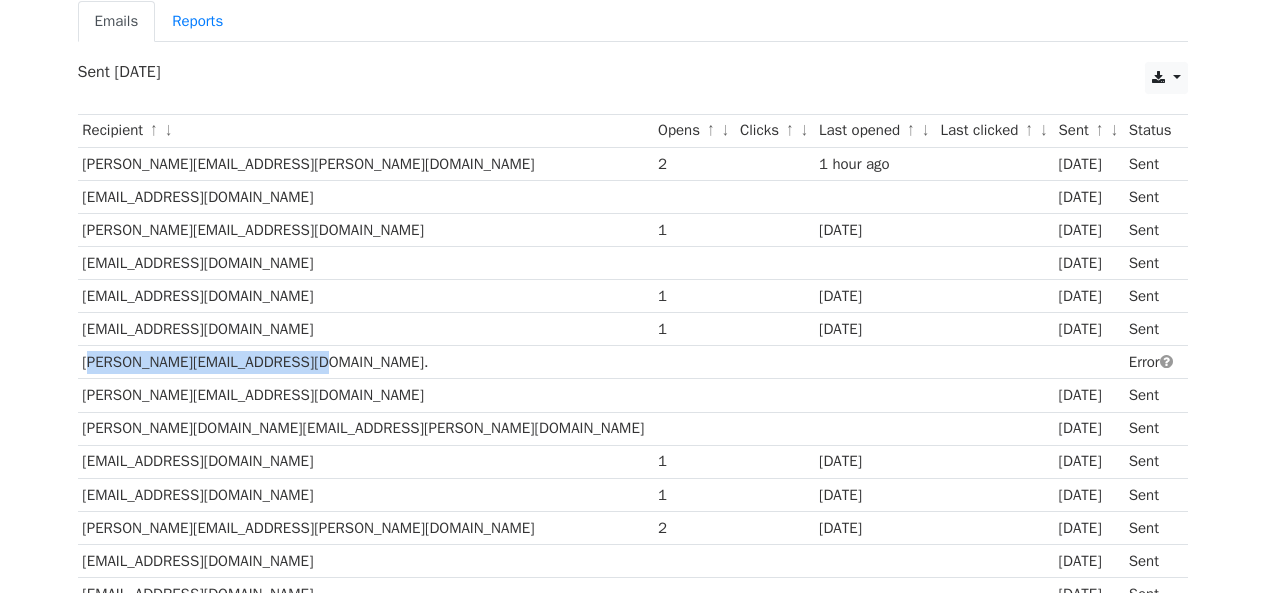 drag, startPoint x: 300, startPoint y: 363, endPoint x: 78, endPoint y: 369, distance: 222.08107 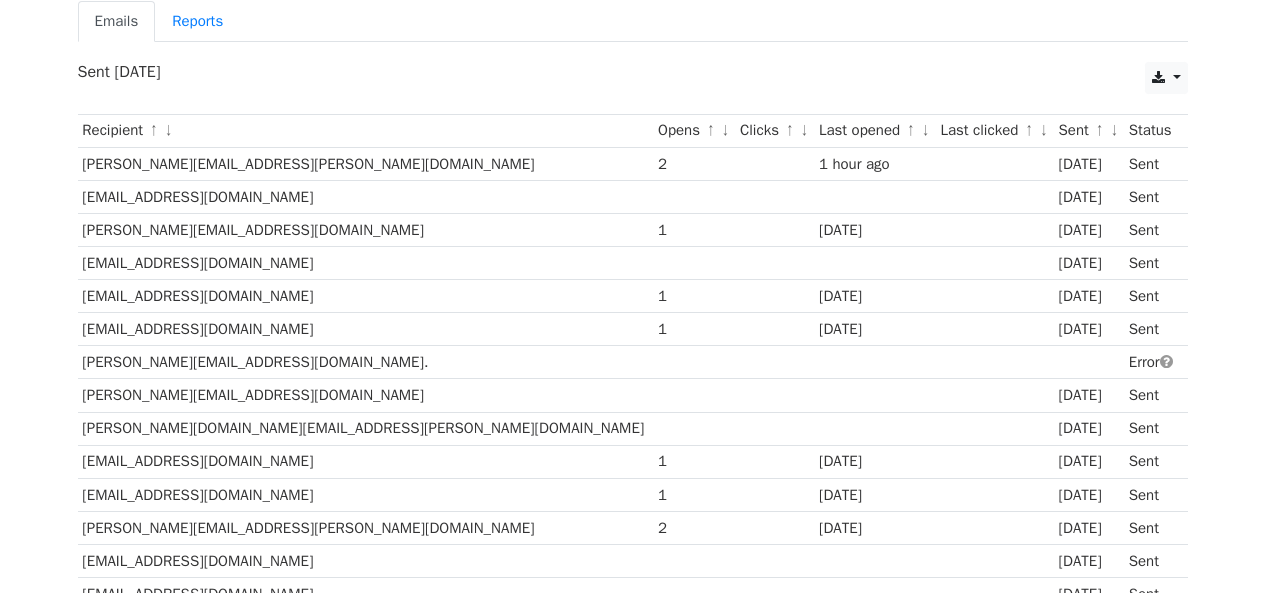 click at bounding box center (995, 362) 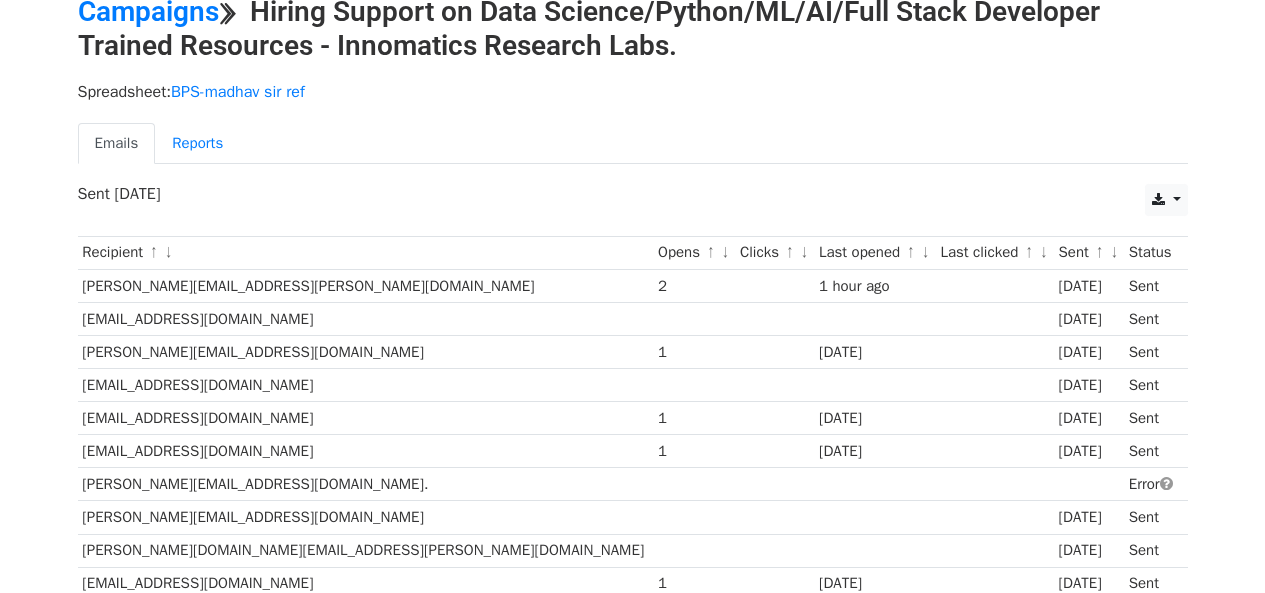 scroll, scrollTop: 0, scrollLeft: 0, axis: both 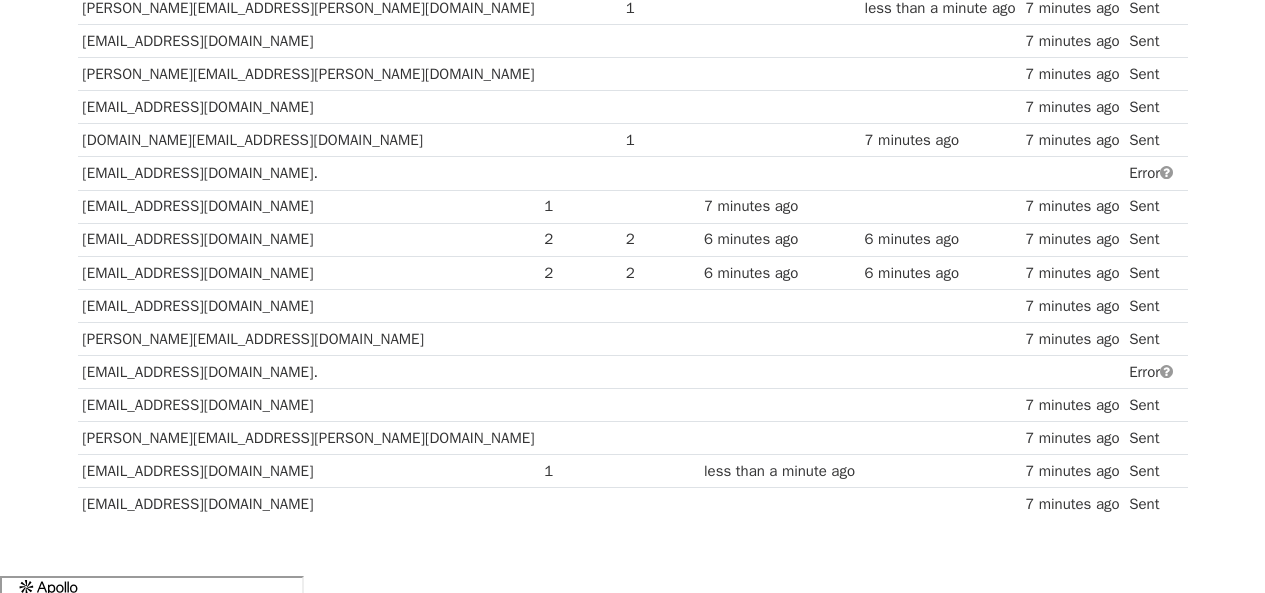 drag, startPoint x: 295, startPoint y: 166, endPoint x: 83, endPoint y: 179, distance: 212.39821 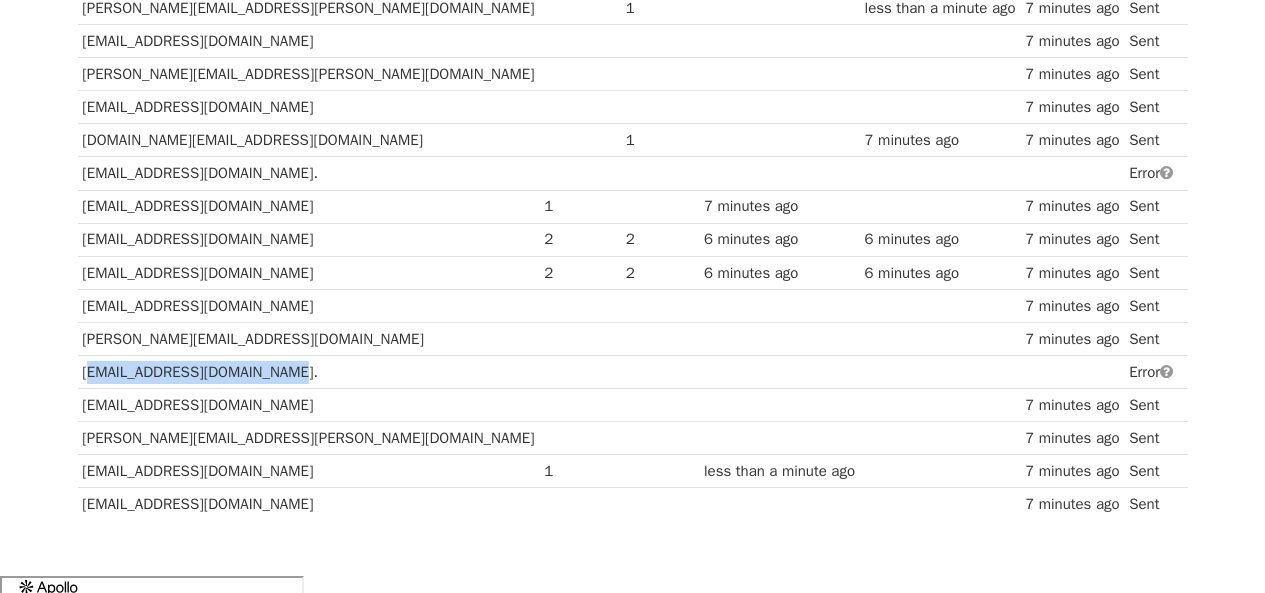 drag, startPoint x: 305, startPoint y: 367, endPoint x: 83, endPoint y: 371, distance: 222.03603 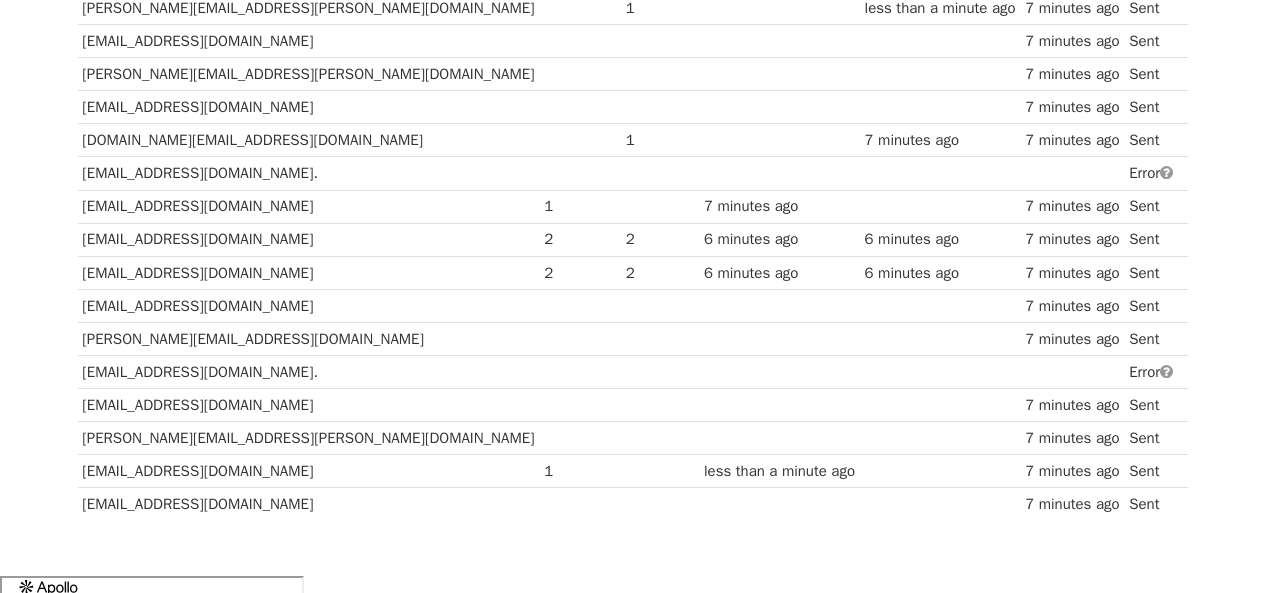 click at bounding box center (779, 173) 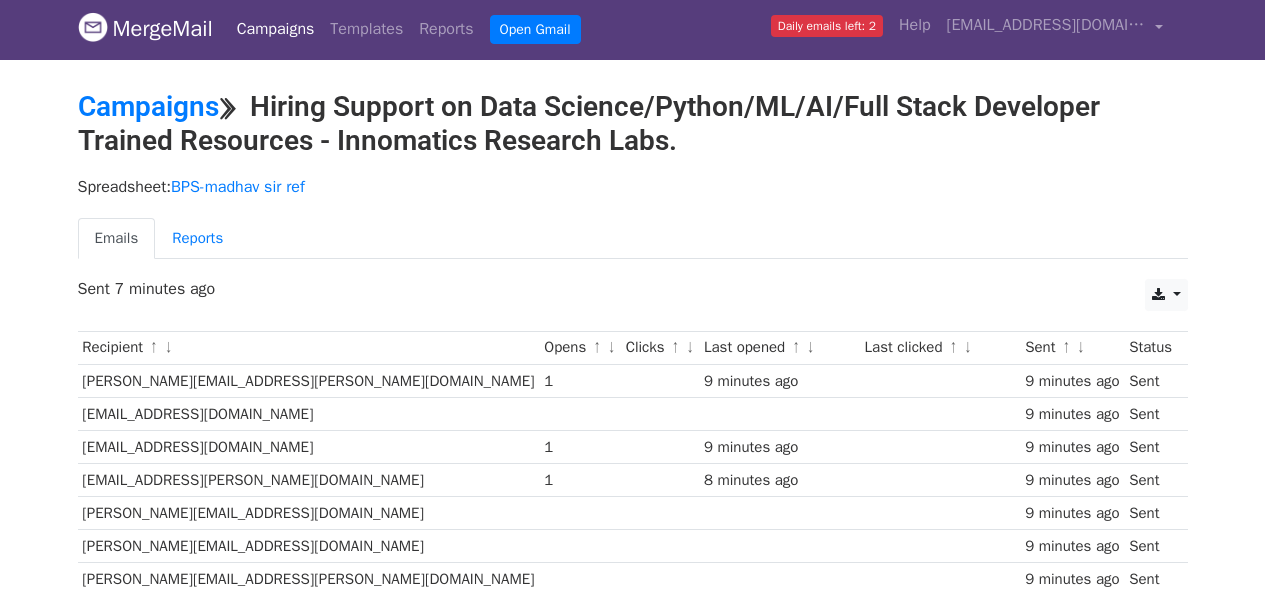 scroll, scrollTop: 0, scrollLeft: 0, axis: both 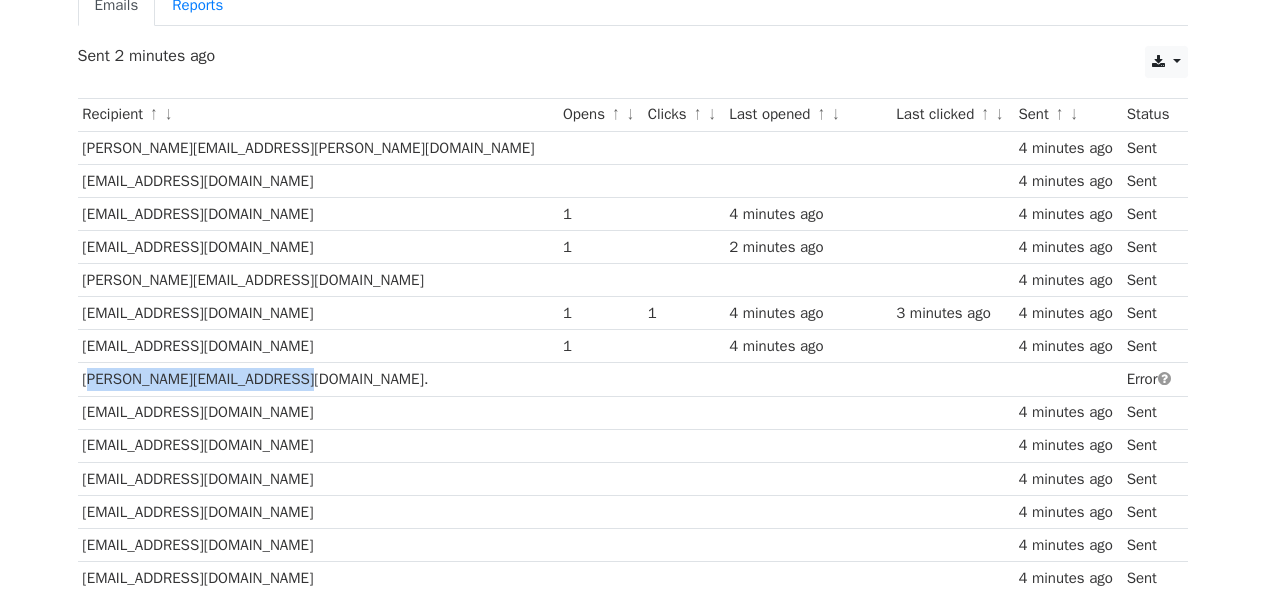 drag, startPoint x: 289, startPoint y: 376, endPoint x: 83, endPoint y: 379, distance: 206.02185 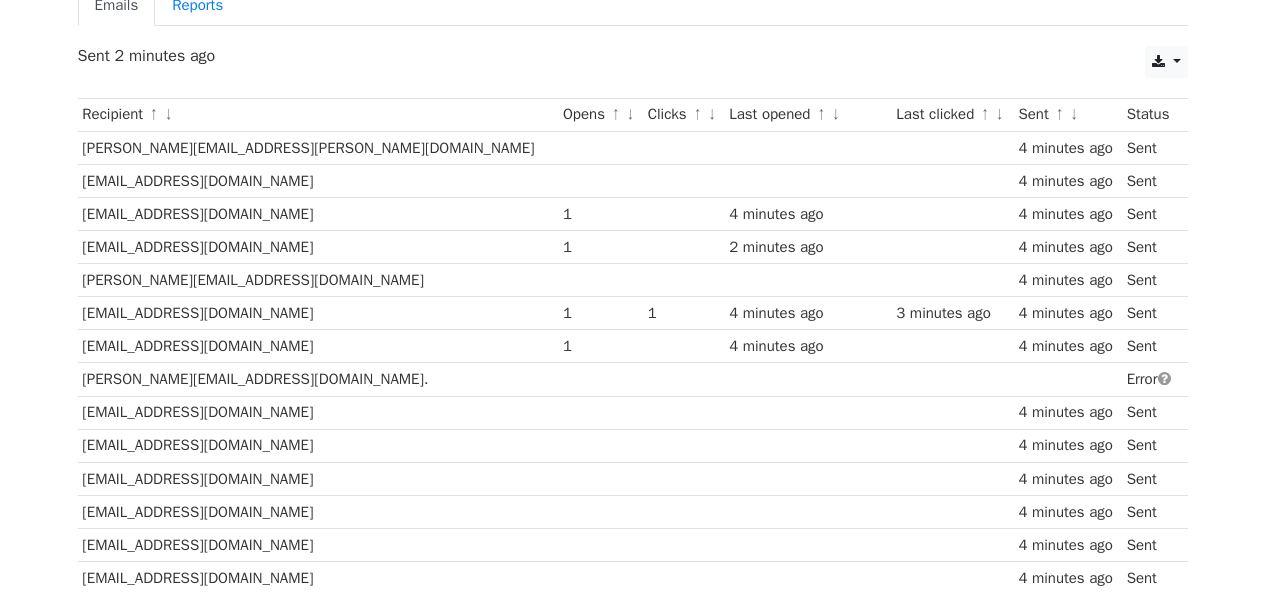 click on "1" at bounding box center (600, 313) 